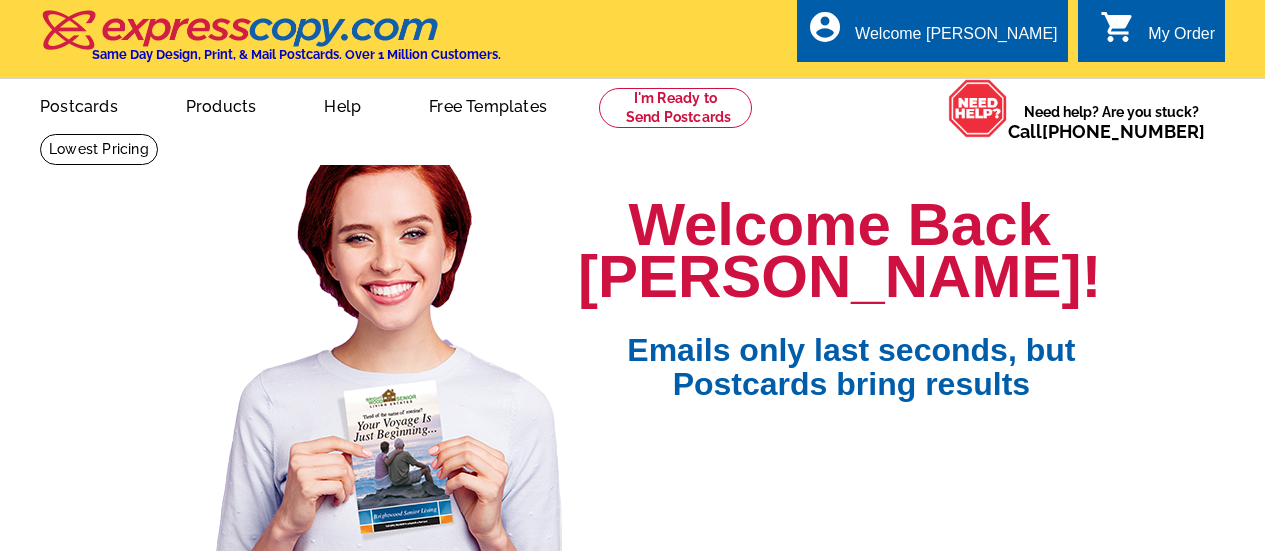 scroll, scrollTop: 0, scrollLeft: 0, axis: both 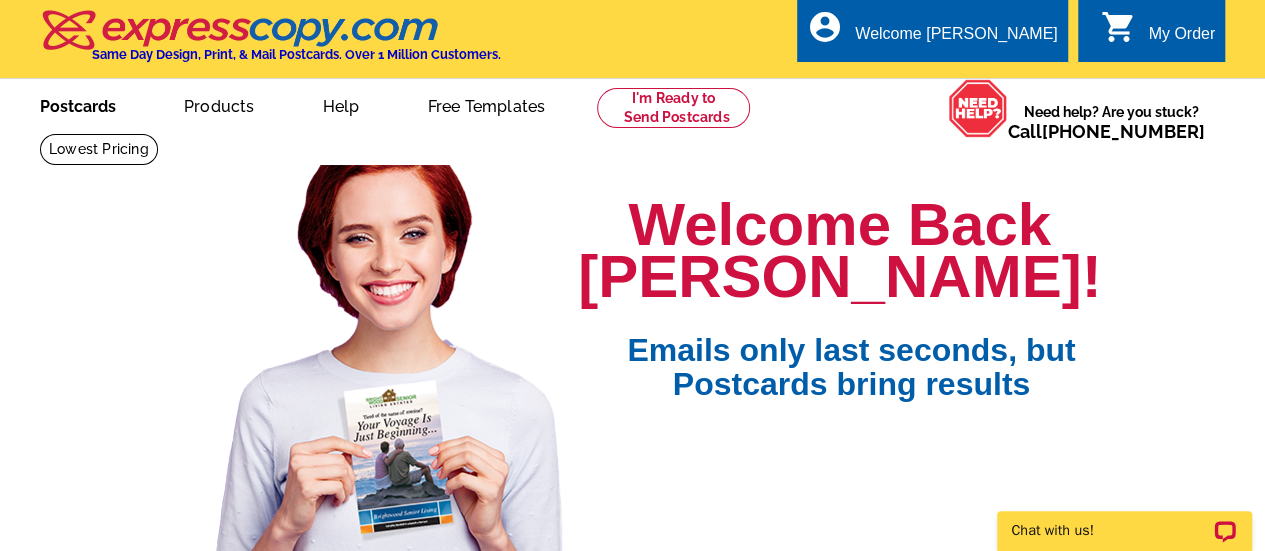 click on "Postcards" at bounding box center (78, 104) 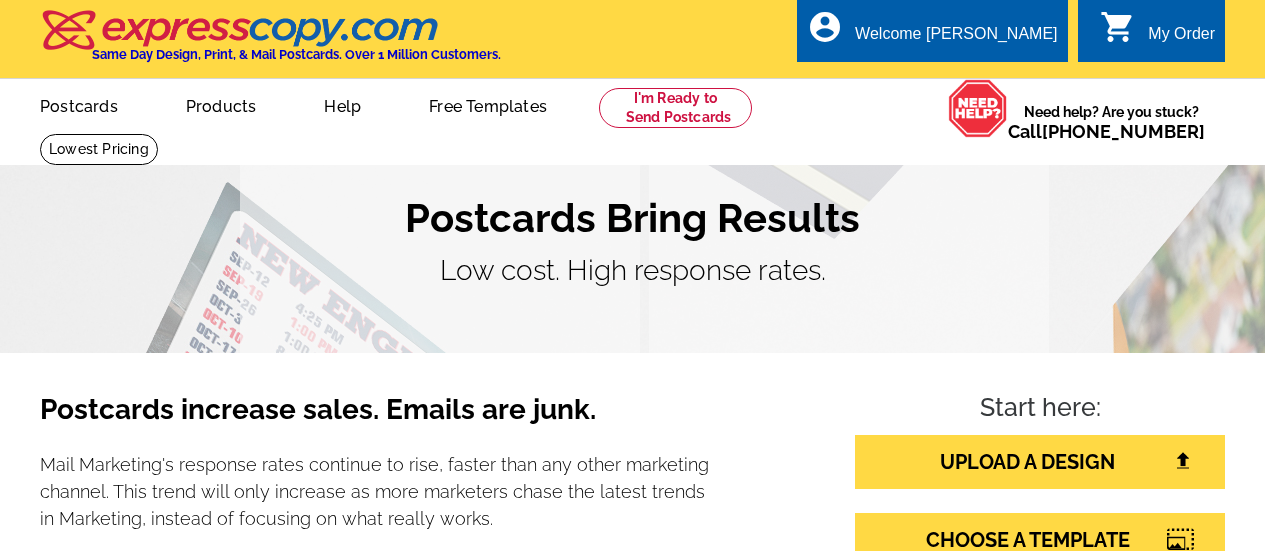 scroll, scrollTop: 0, scrollLeft: 0, axis: both 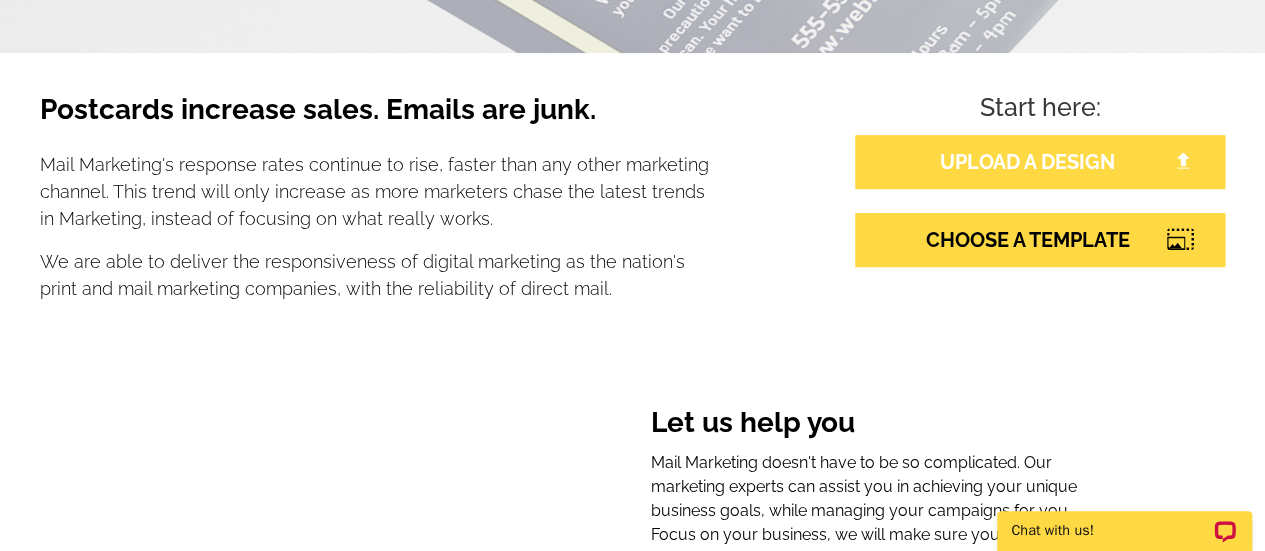 click on "UPLOAD A DESIGN" at bounding box center (1040, 162) 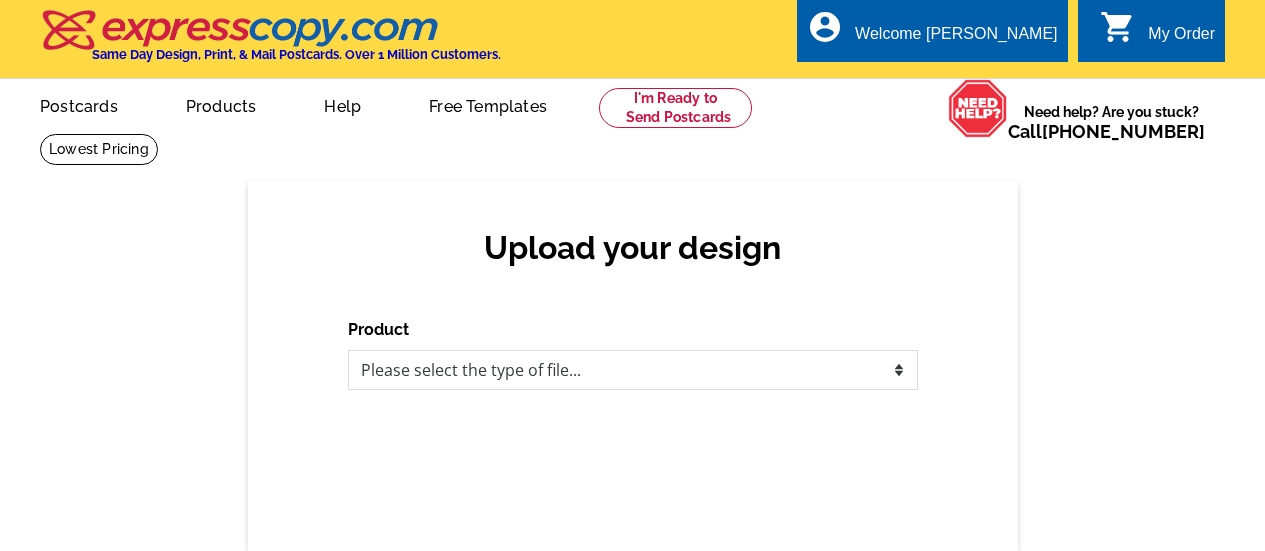 scroll, scrollTop: 0, scrollLeft: 0, axis: both 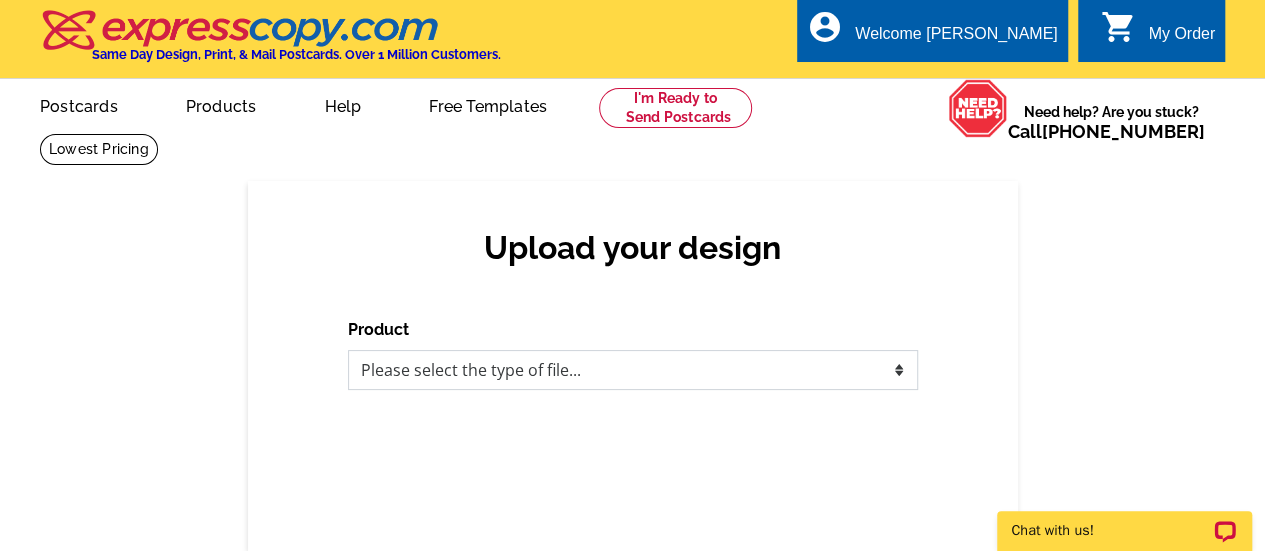 click on "Please select the type of file...
Postcards
Business Cards
Letters and flyers
Greeting Cards
Door Hangers" at bounding box center [633, 370] 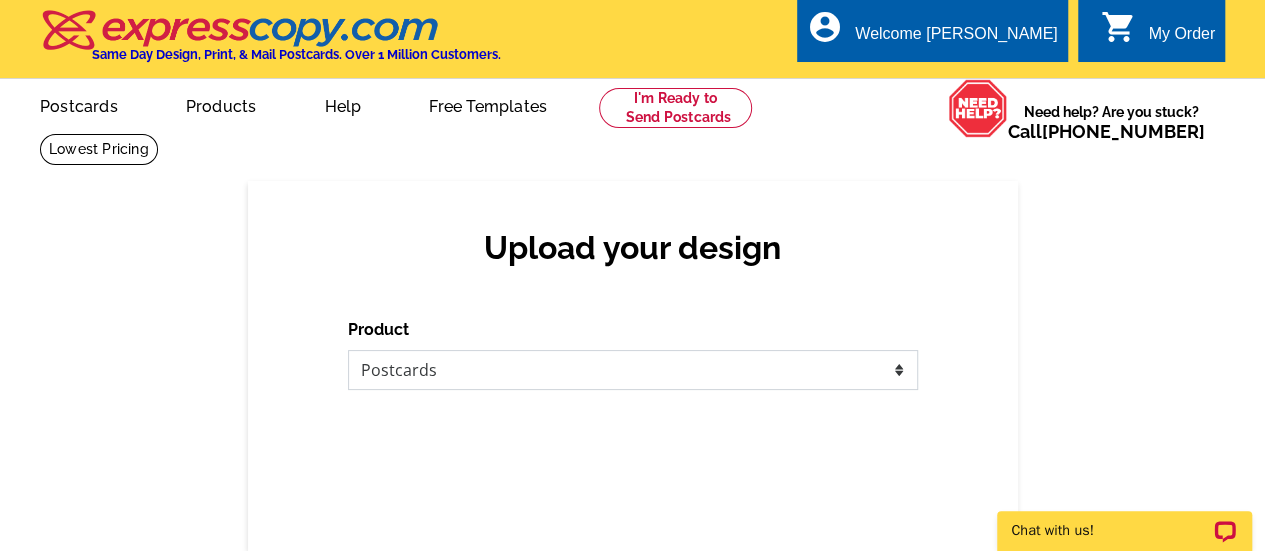 click on "Please select the type of file...
Postcards
Business Cards
Letters and flyers
Greeting Cards
Door Hangers" at bounding box center [633, 370] 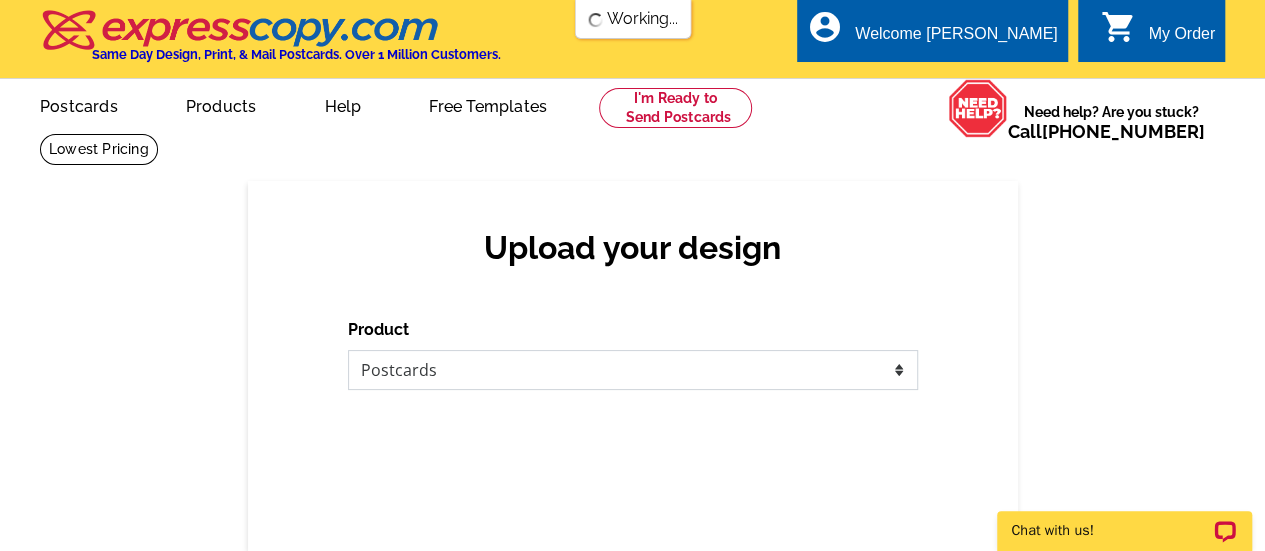 scroll, scrollTop: 0, scrollLeft: 0, axis: both 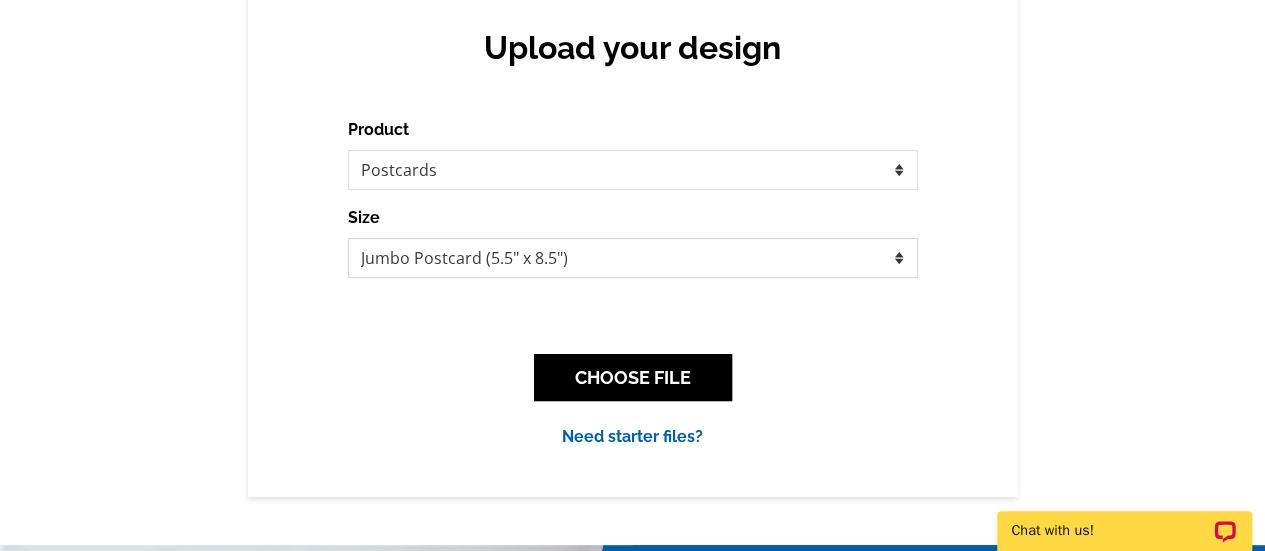 click on "Jumbo Postcard (5.5" x 8.5") Regular Postcard (4.25" x 5.6") Panoramic Postcard (5.75" x 11.25") Giant Postcard (8.5" x 11") EDDM Postcard (6.125" x 8.25")" at bounding box center [633, 258] 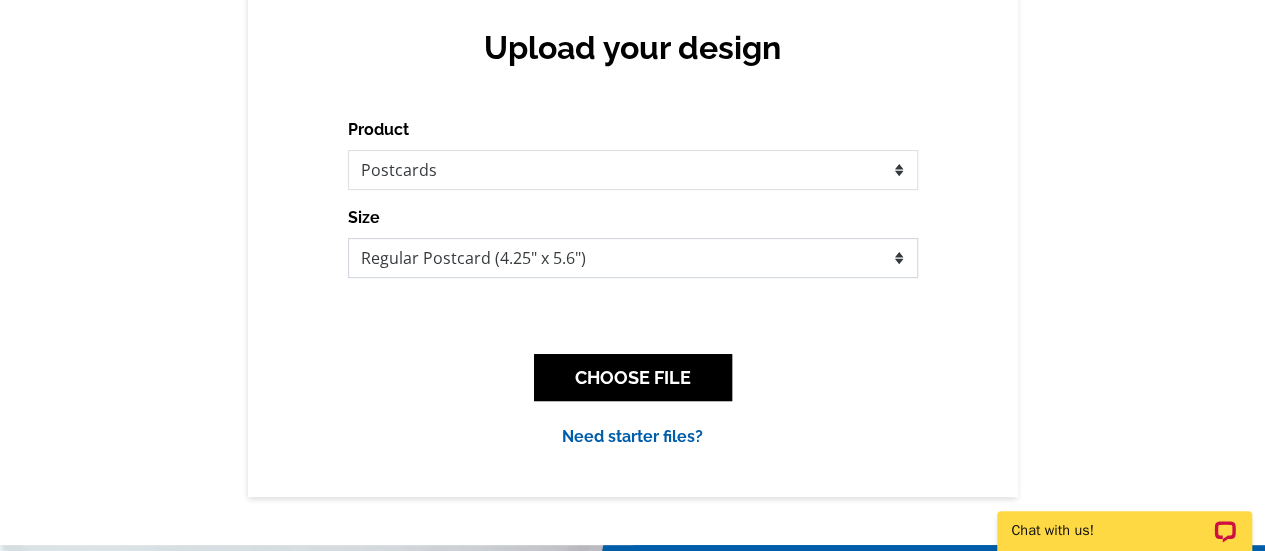 click on "Jumbo Postcard (5.5" x 8.5") Regular Postcard (4.25" x 5.6") Panoramic Postcard (5.75" x 11.25") Giant Postcard (8.5" x 11") EDDM Postcard (6.125" x 8.25")" at bounding box center (633, 258) 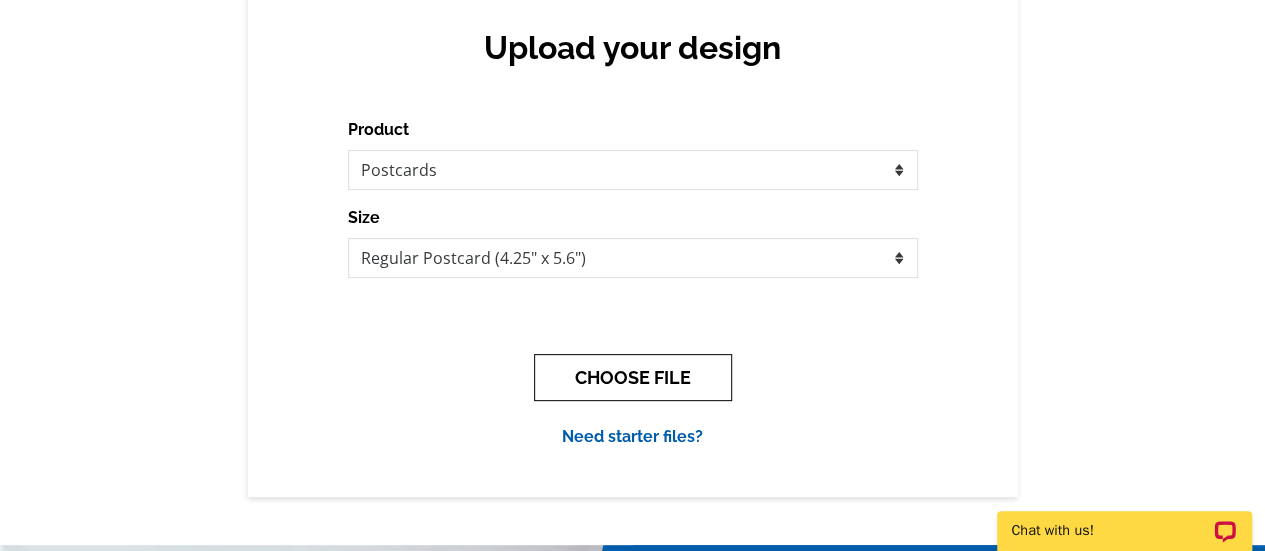 click on "CHOOSE FILE" at bounding box center [633, 377] 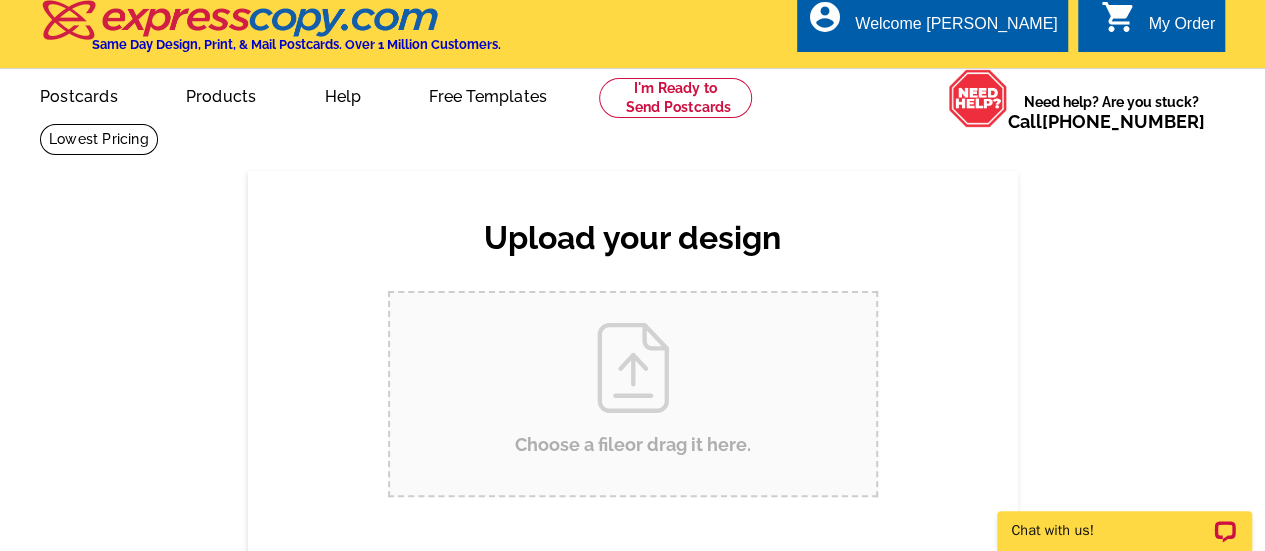 scroll, scrollTop: 0, scrollLeft: 0, axis: both 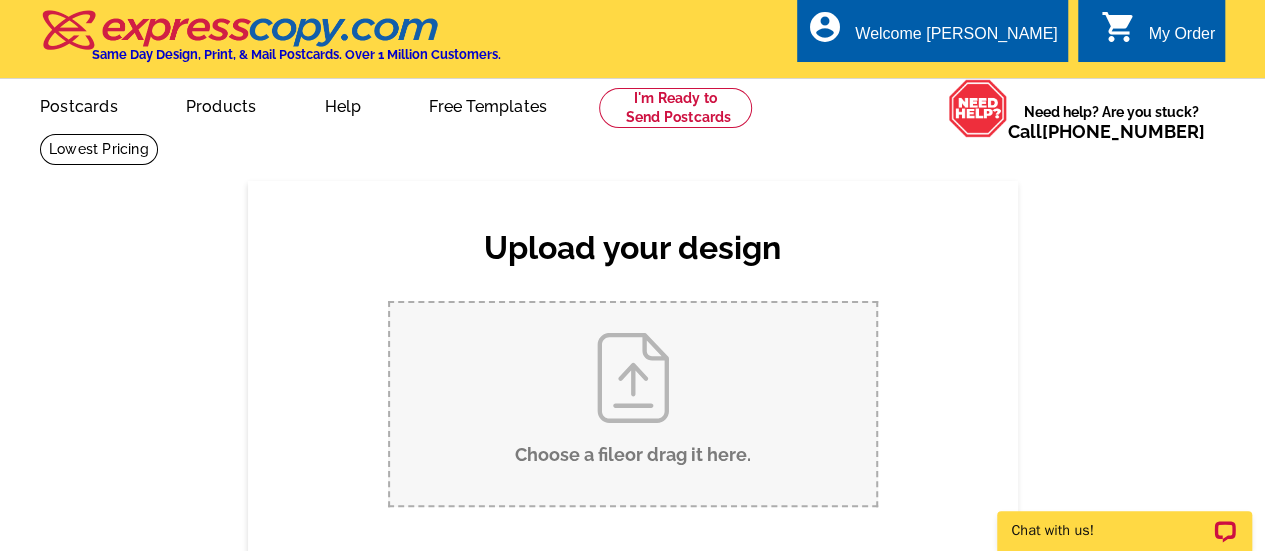 click on "Choose a file  or drag it here ." at bounding box center (633, 404) 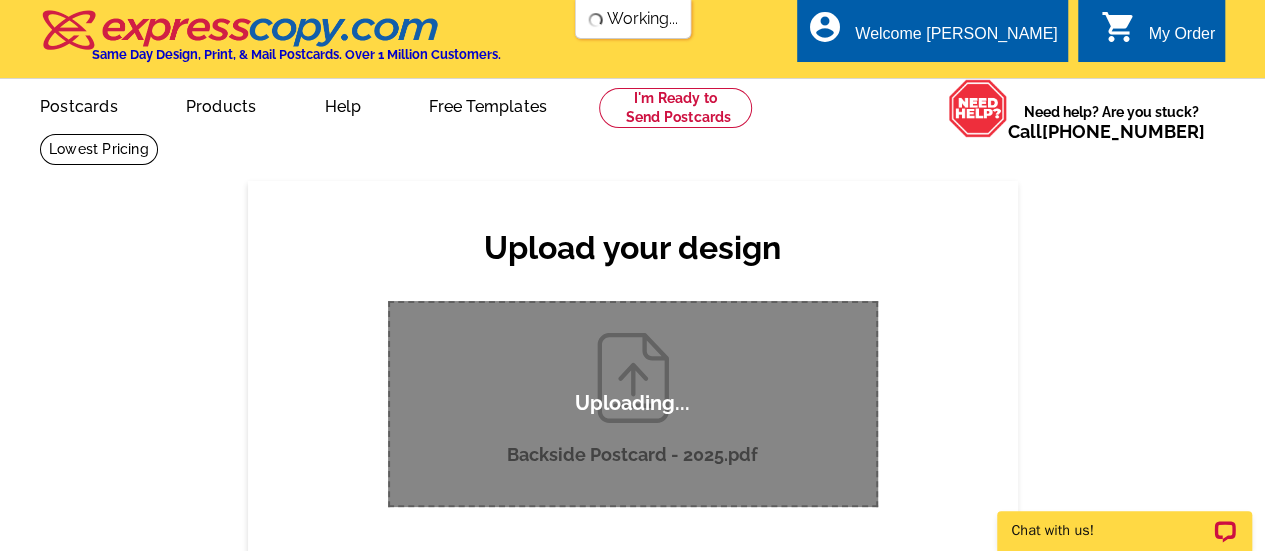 type 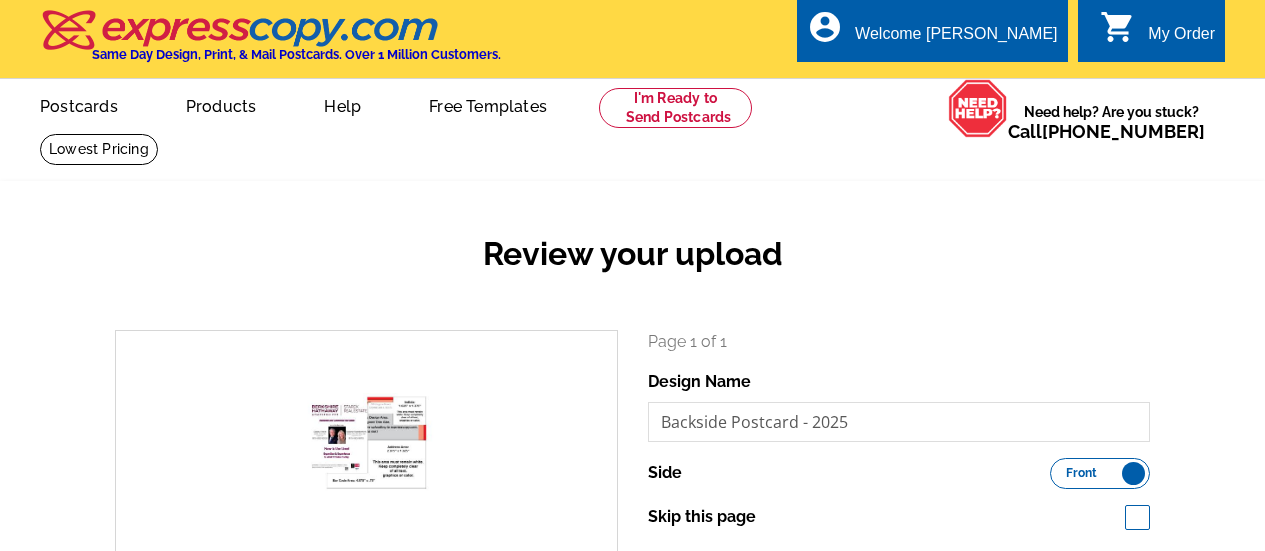 scroll, scrollTop: 0, scrollLeft: 0, axis: both 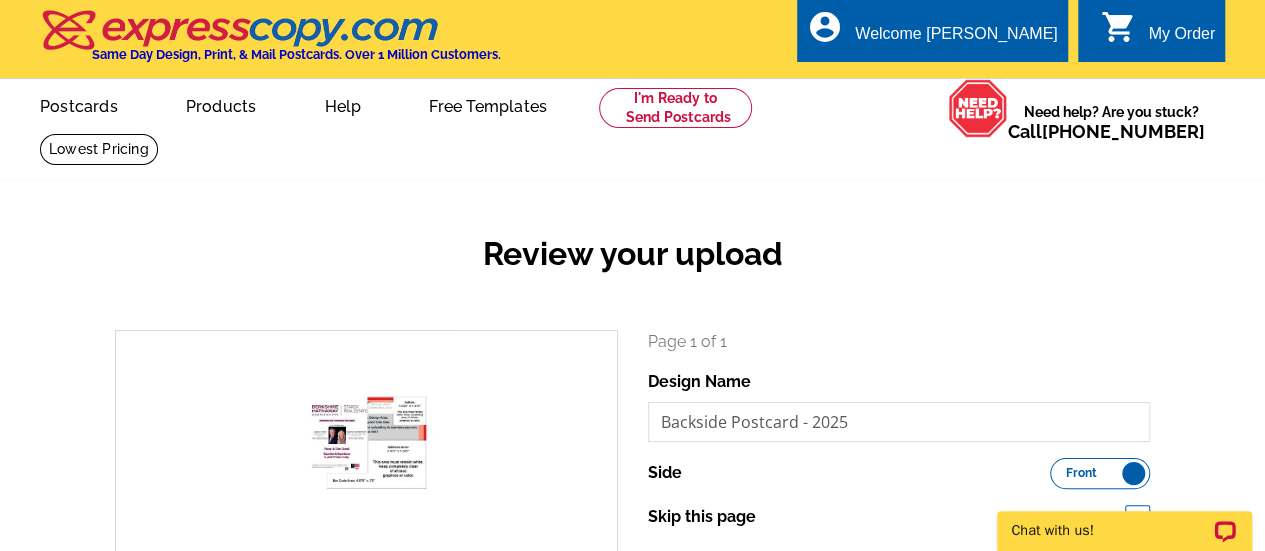click on "Front" at bounding box center (1081, 473) 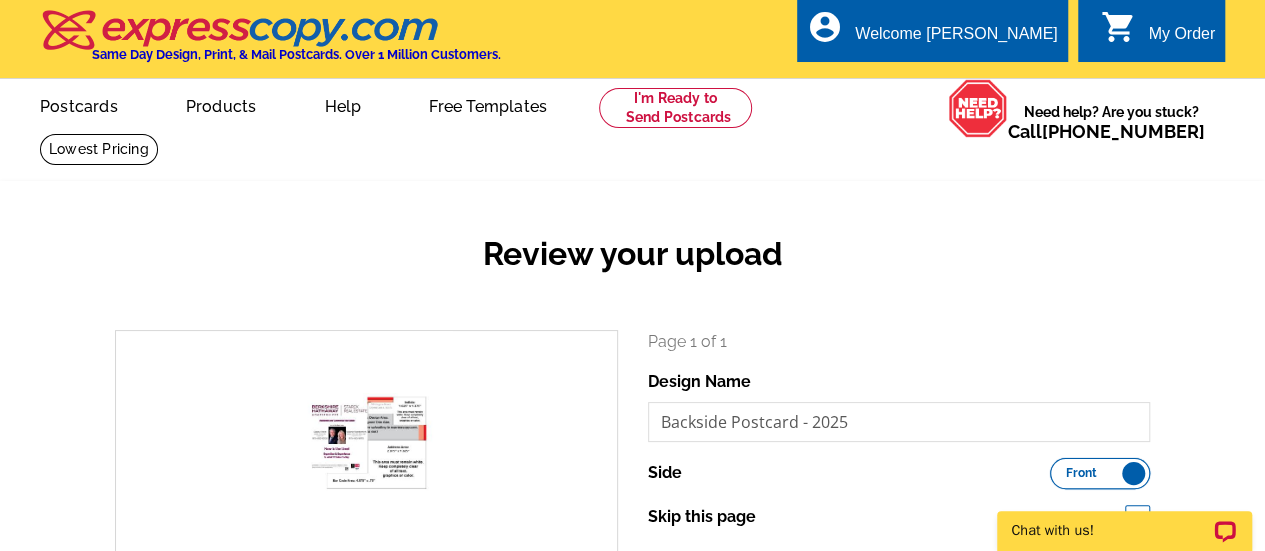 click on "Front
Back" at bounding box center [1060, 468] 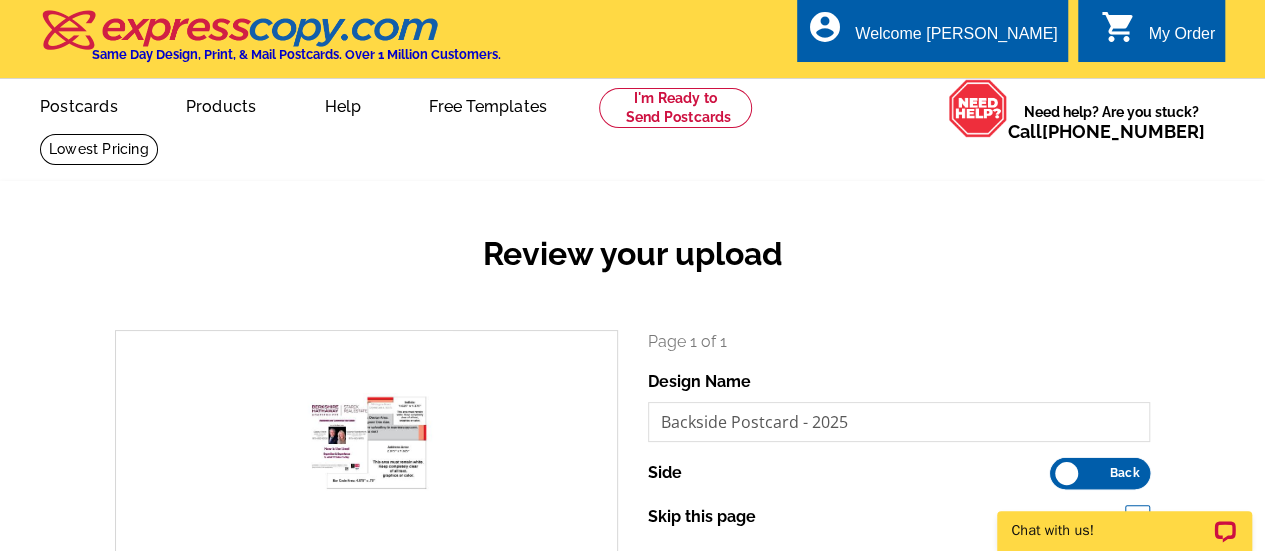 scroll, scrollTop: 0, scrollLeft: 0, axis: both 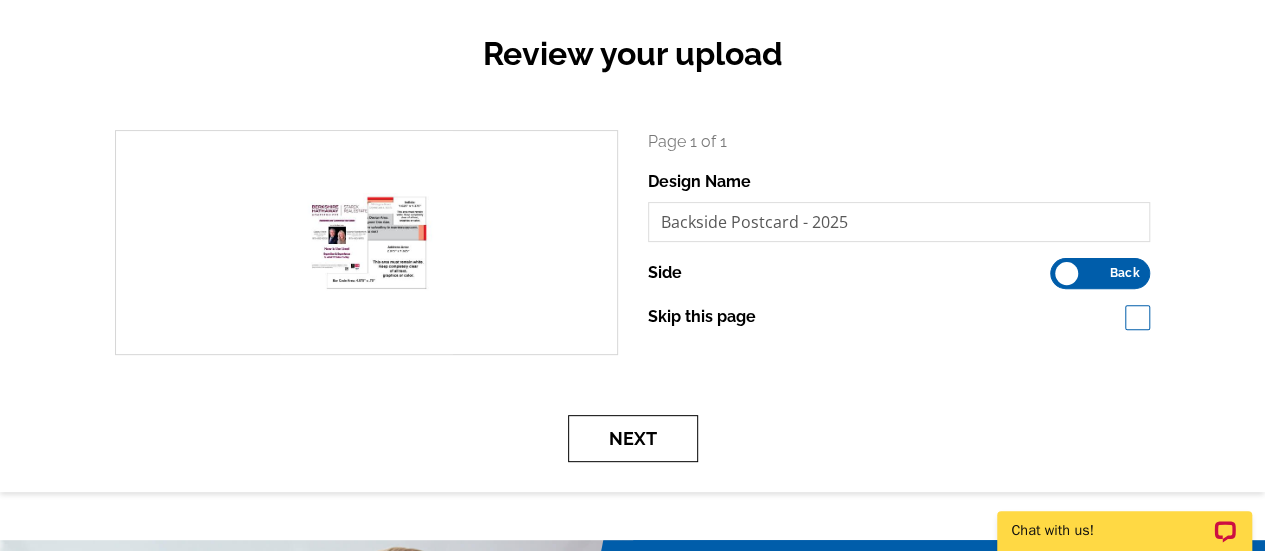 click on "Next" at bounding box center (633, 438) 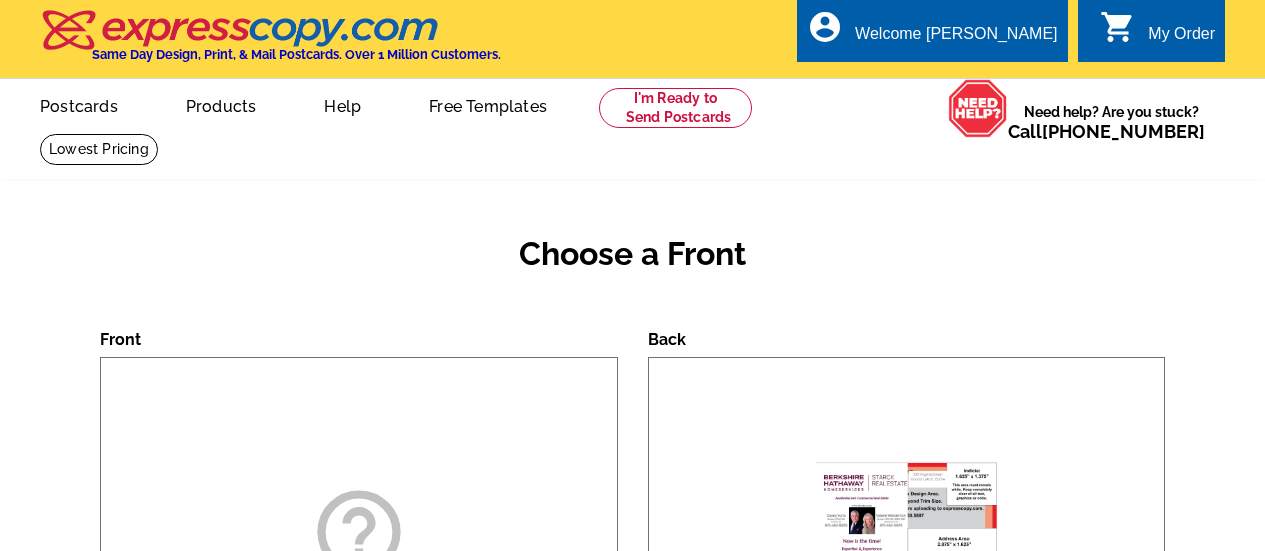 scroll, scrollTop: 0, scrollLeft: 0, axis: both 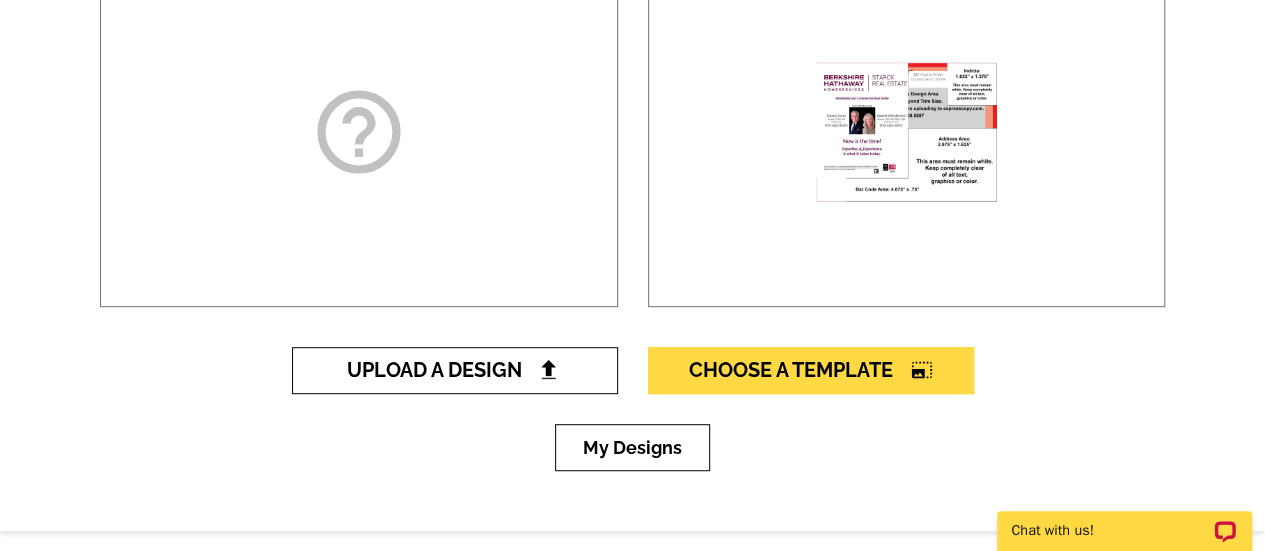 click on "Upload A Design" at bounding box center [454, 370] 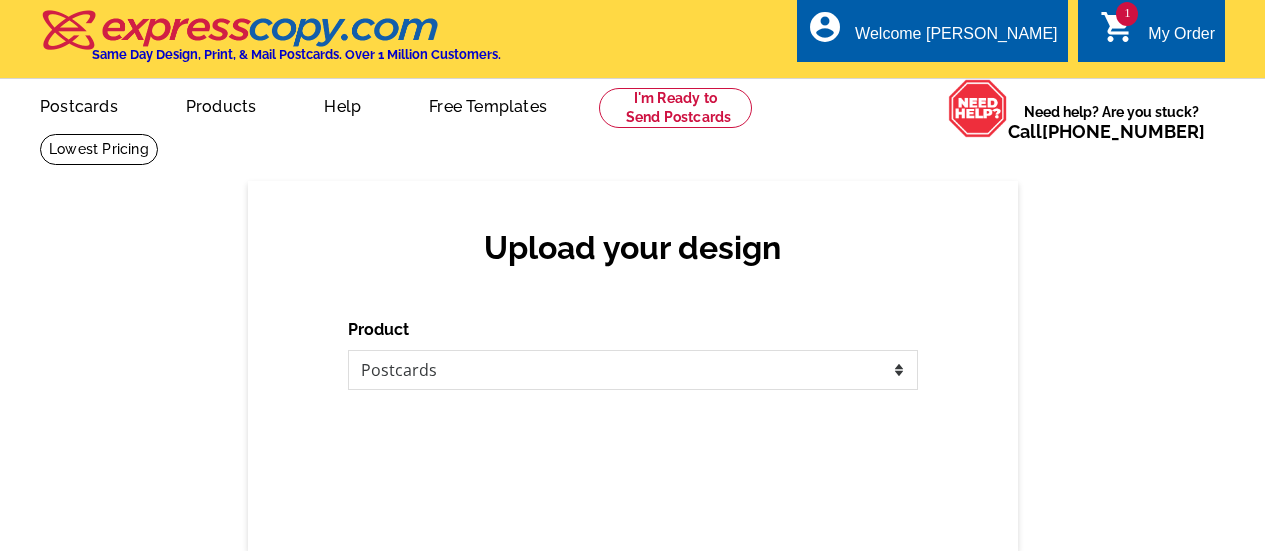 scroll, scrollTop: 0, scrollLeft: 0, axis: both 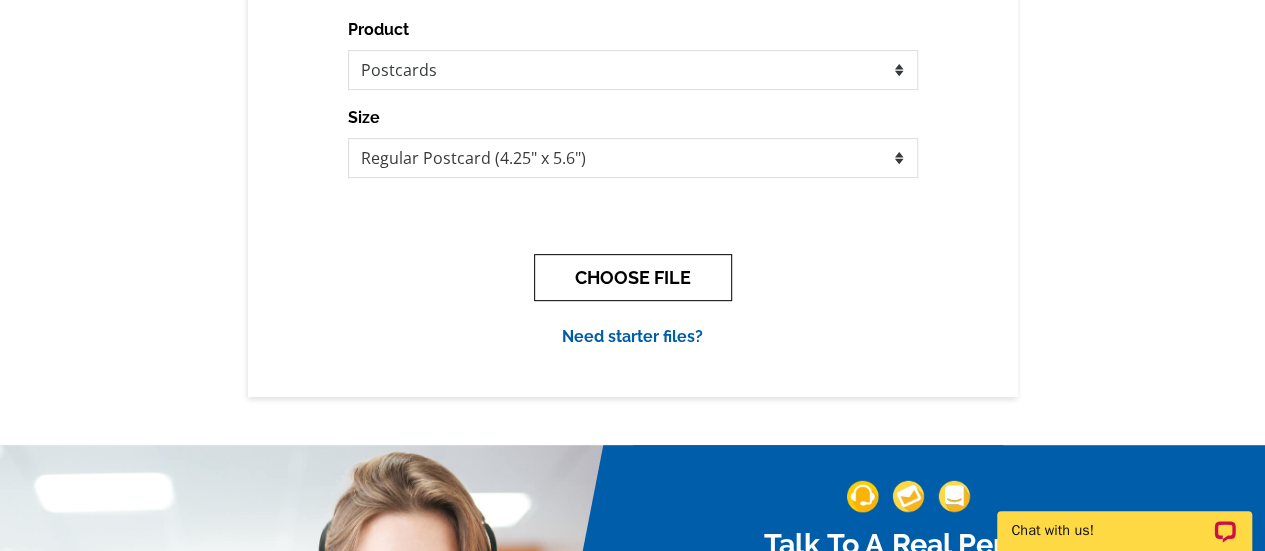 click on "CHOOSE FILE" at bounding box center (633, 277) 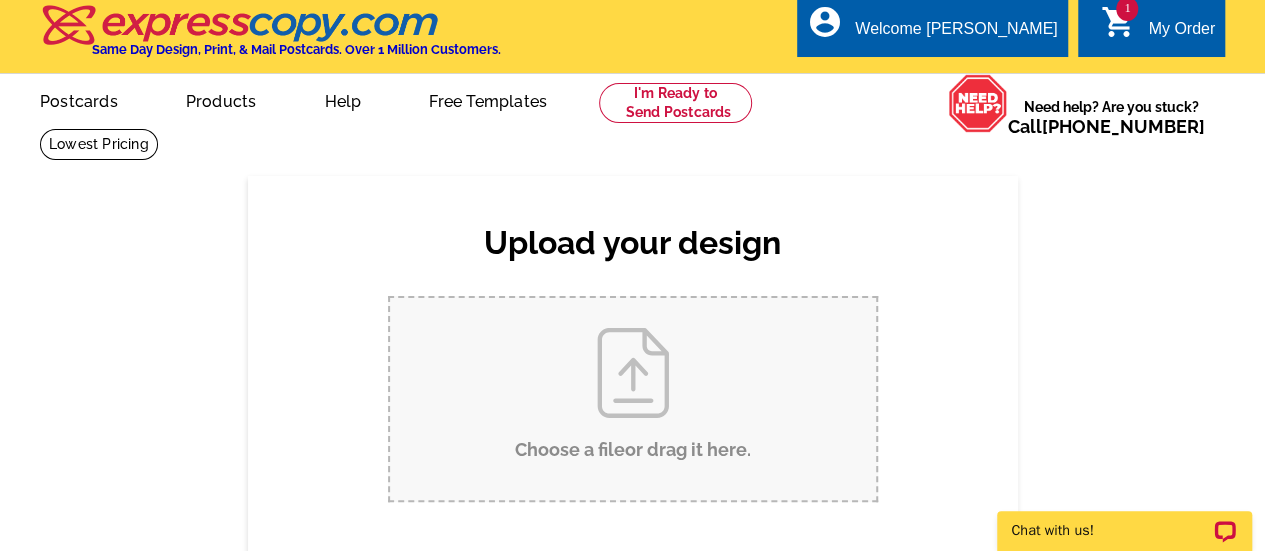 scroll, scrollTop: 0, scrollLeft: 0, axis: both 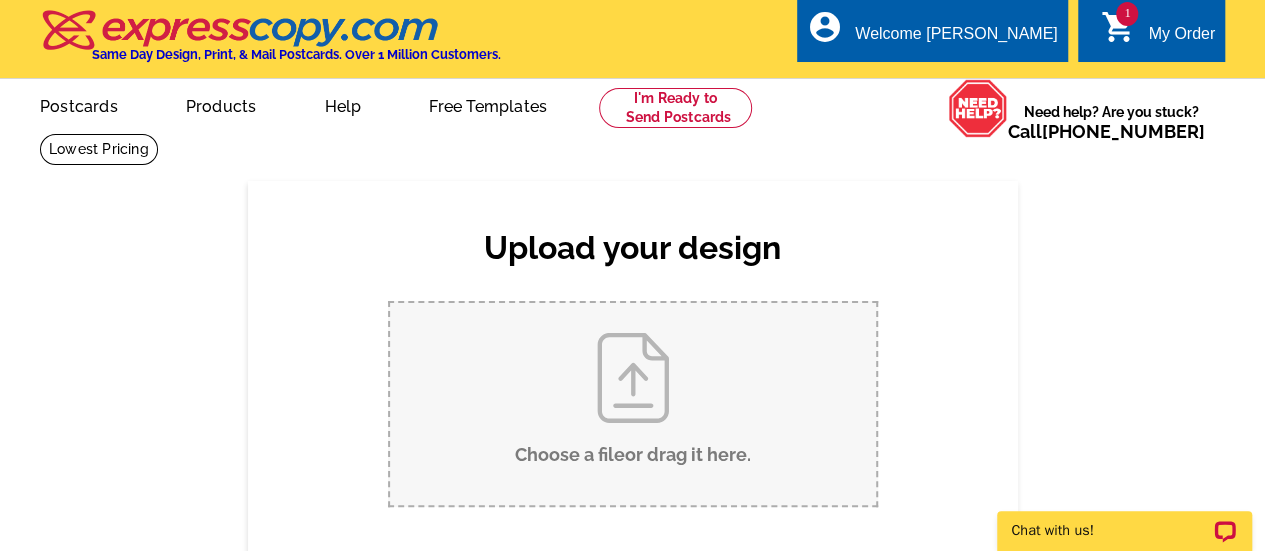 click on "Choose a file  or drag it here ." at bounding box center (633, 404) 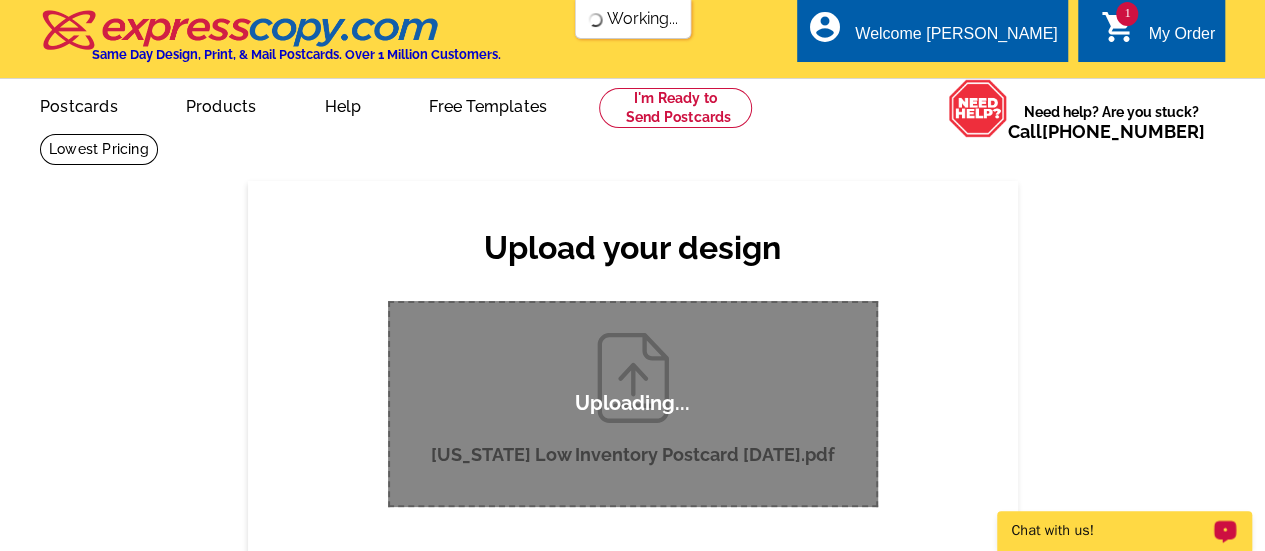 scroll, scrollTop: 0, scrollLeft: 0, axis: both 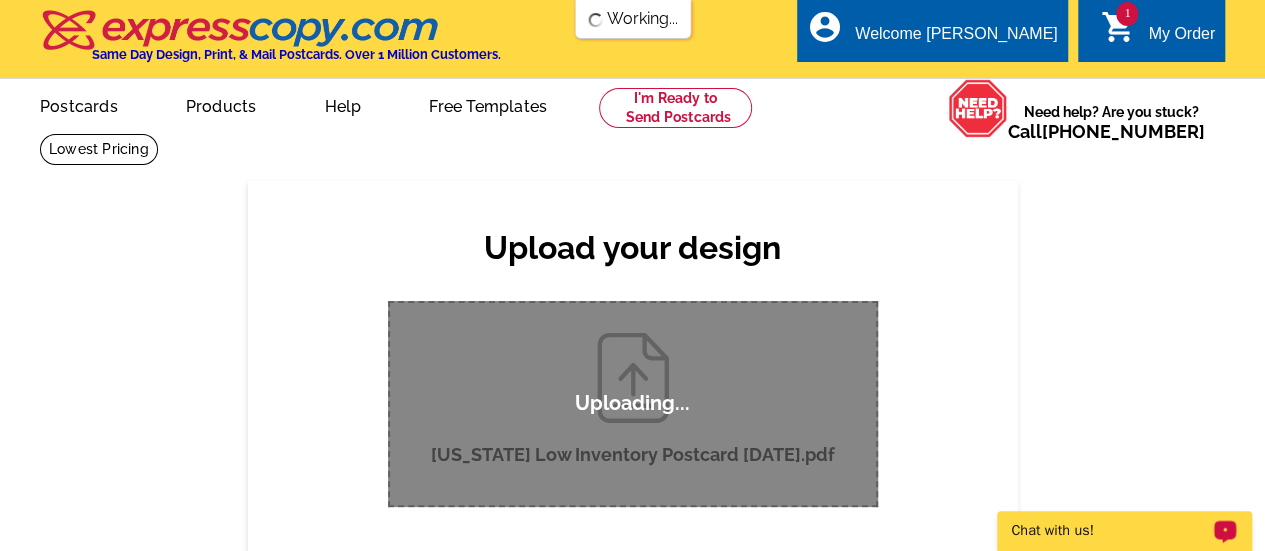 type 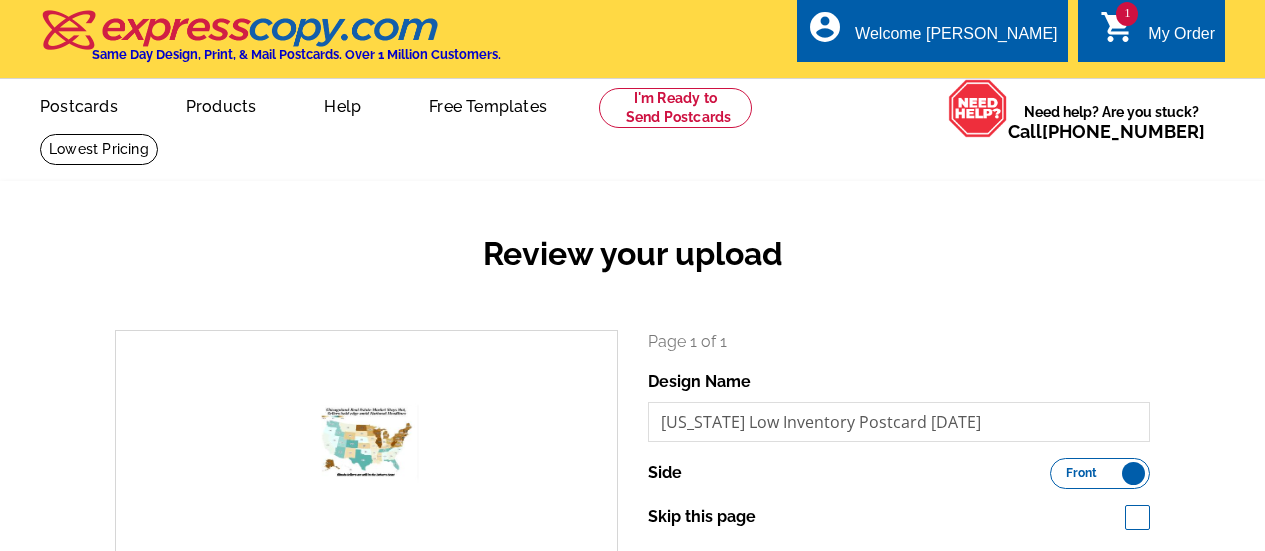 scroll, scrollTop: 0, scrollLeft: 0, axis: both 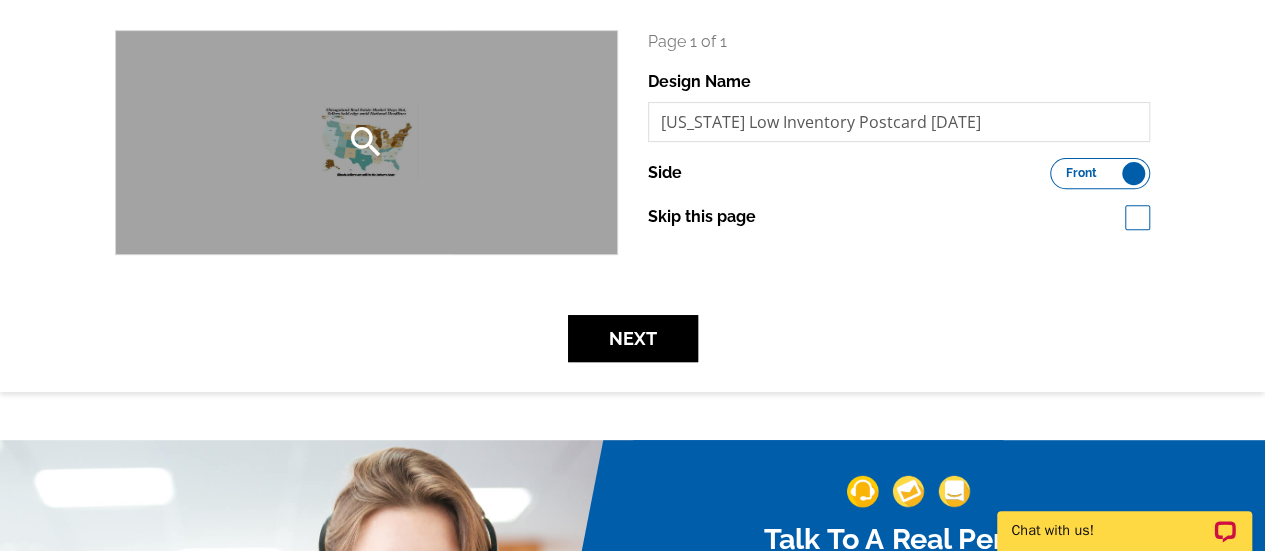 click on "search" at bounding box center (366, 142) 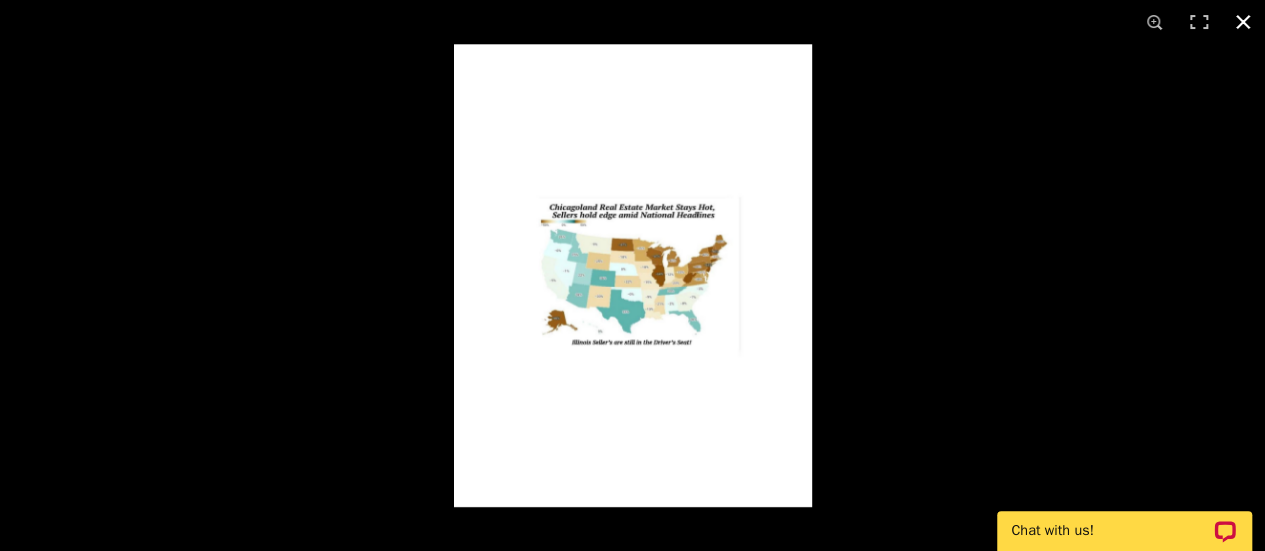 click at bounding box center (1243, 22) 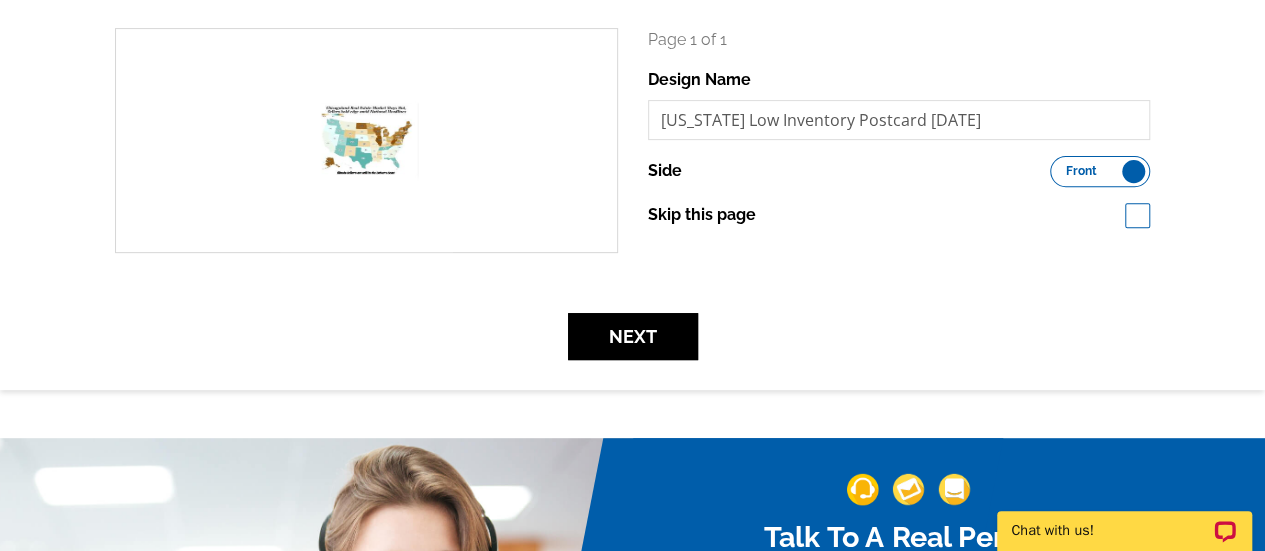 scroll, scrollTop: 300, scrollLeft: 0, axis: vertical 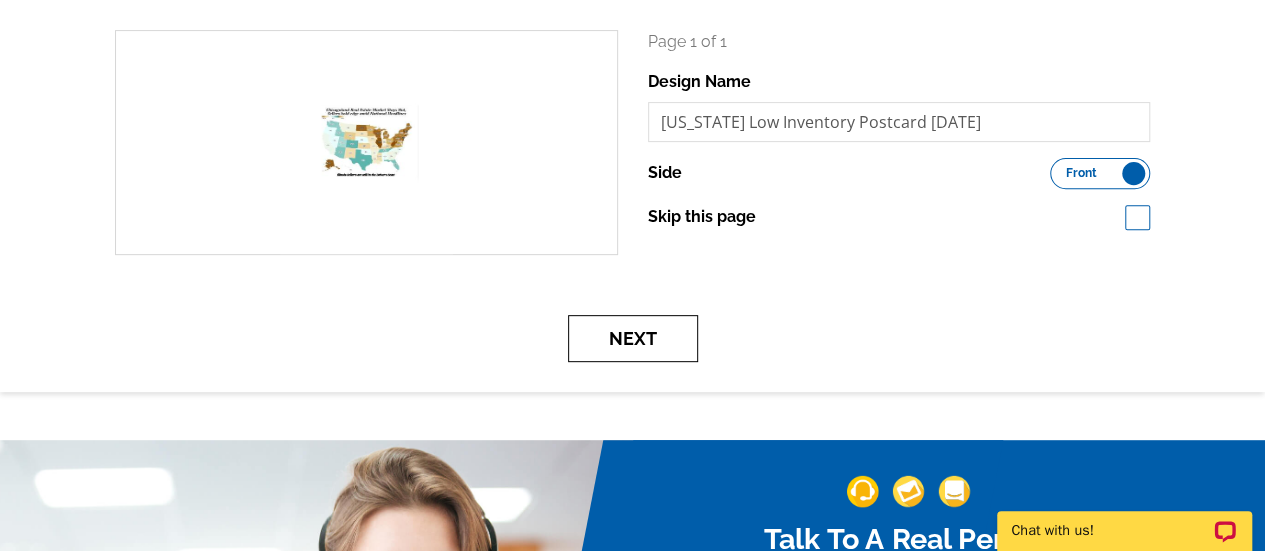 click on "Next" at bounding box center (633, 338) 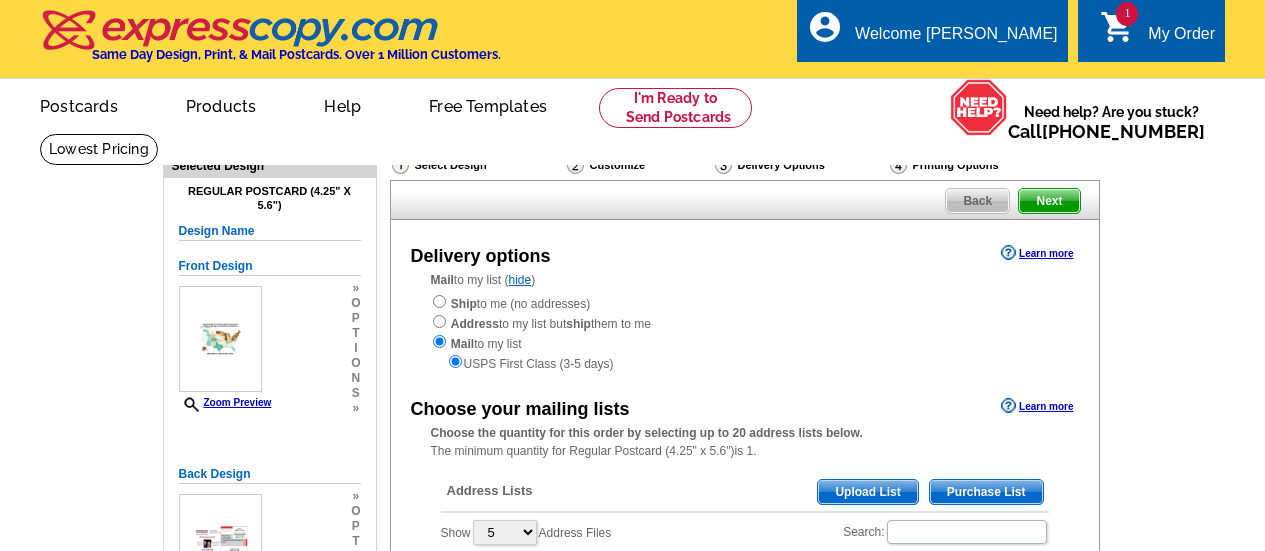scroll, scrollTop: 0, scrollLeft: 0, axis: both 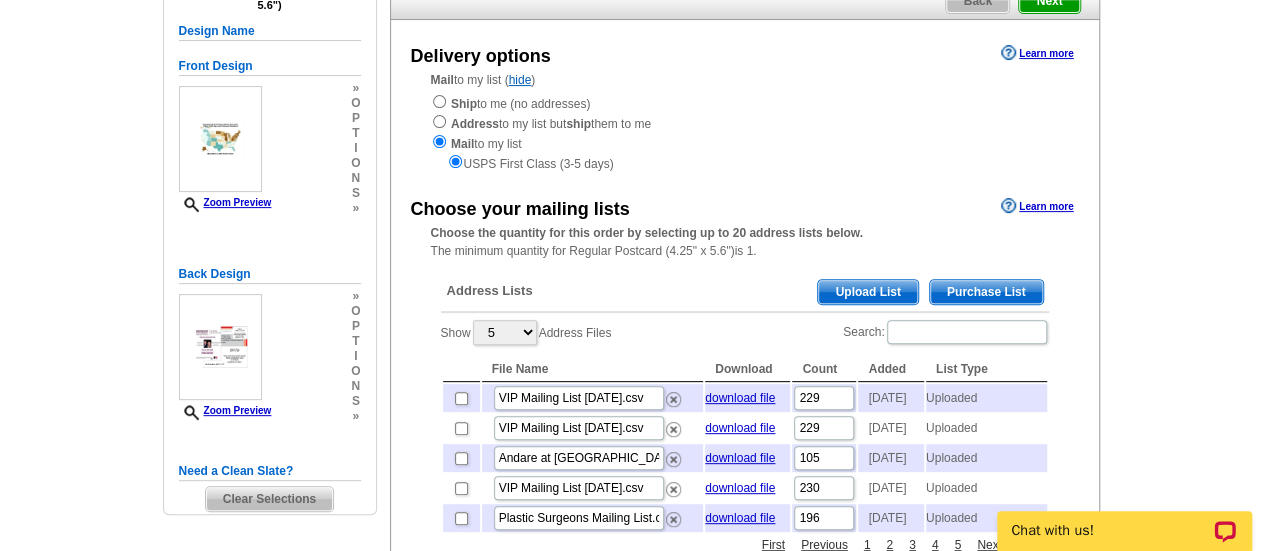 click on "Upload List" at bounding box center (867, 292) 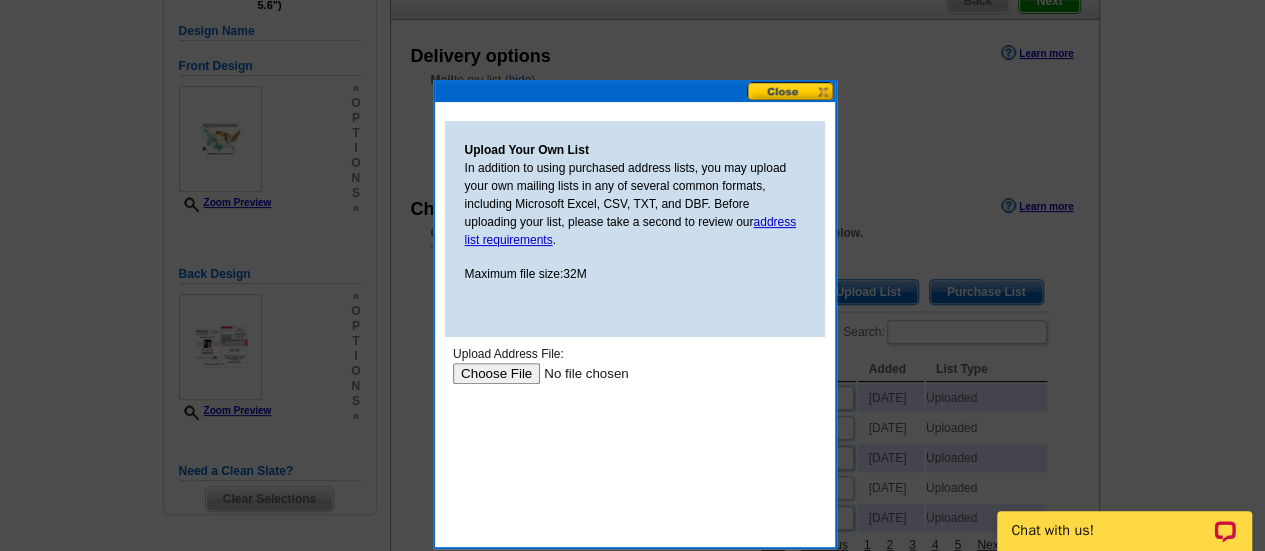 scroll, scrollTop: 0, scrollLeft: 0, axis: both 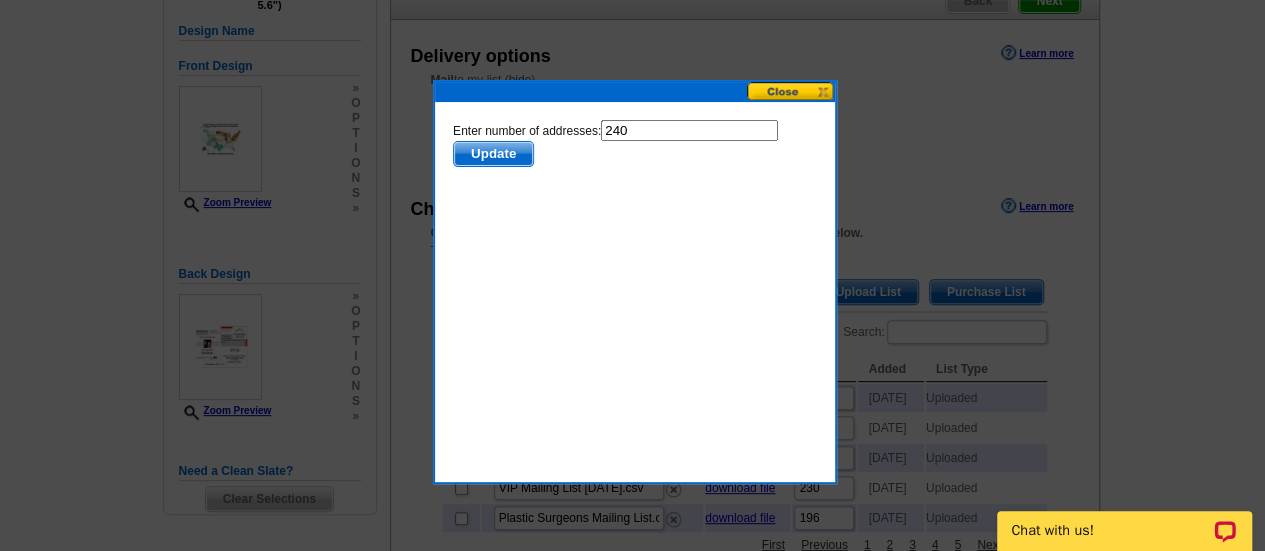 click on "Update" at bounding box center (492, 154) 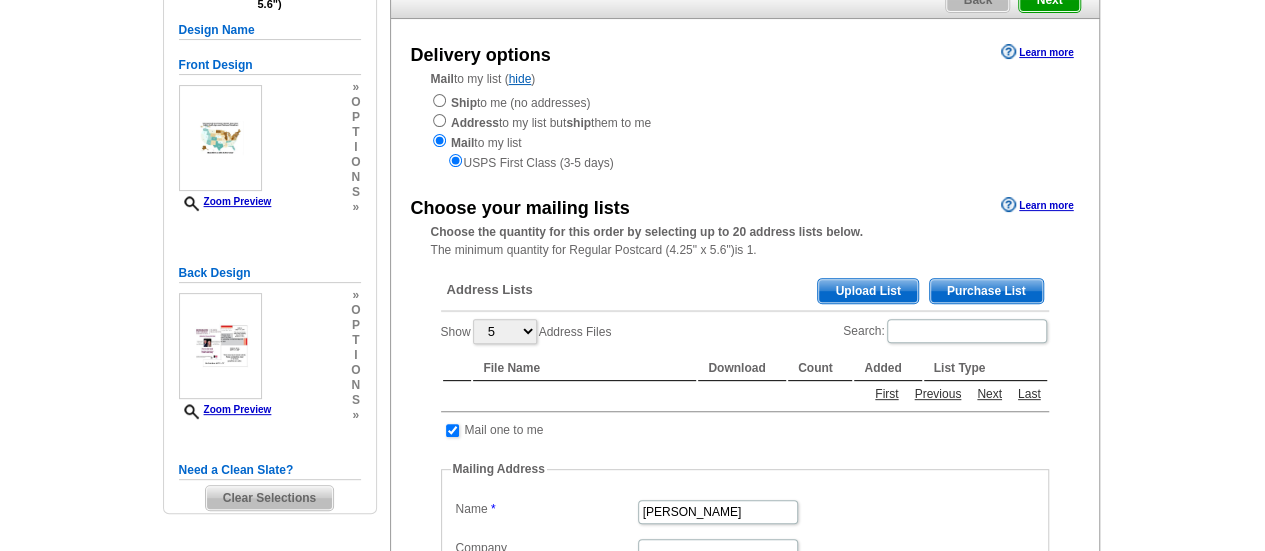 scroll, scrollTop: 200, scrollLeft: 0, axis: vertical 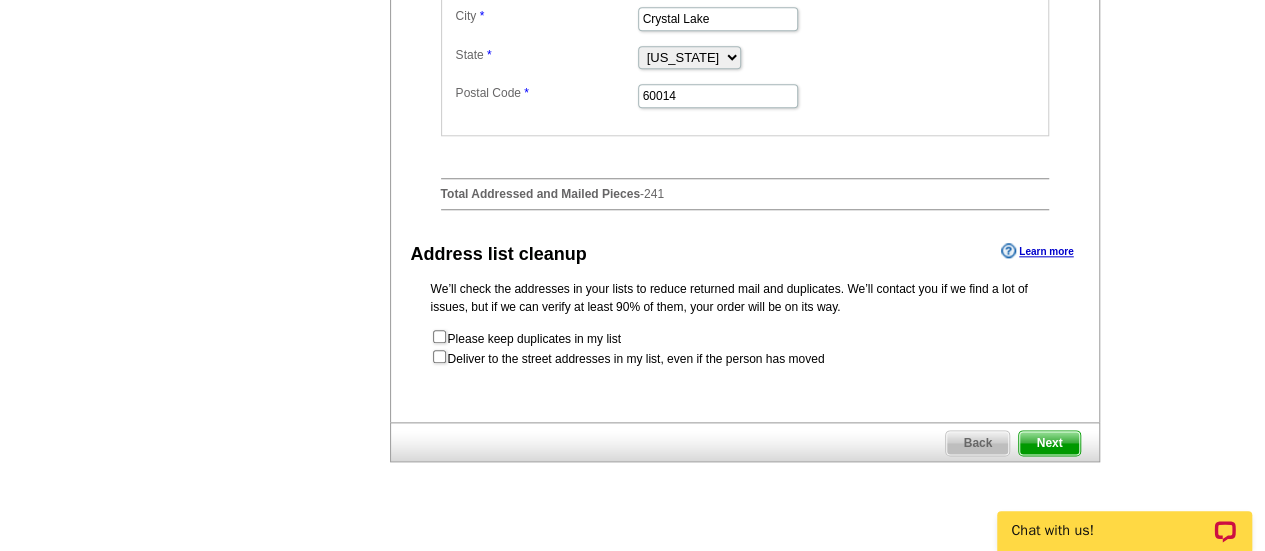 click on "Next" at bounding box center [1049, 443] 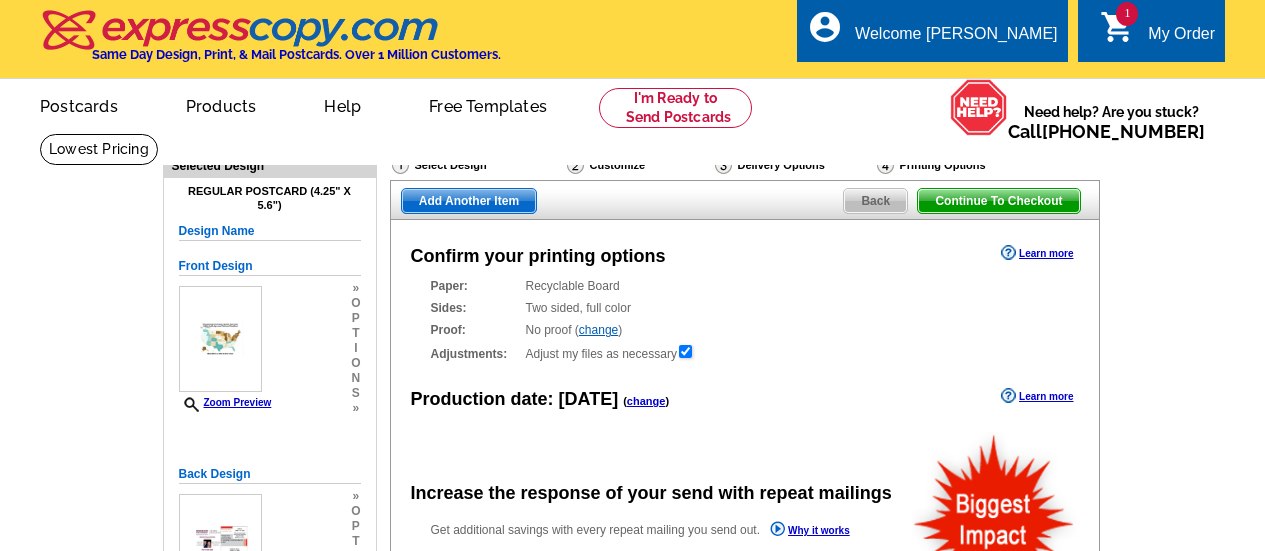 scroll, scrollTop: 0, scrollLeft: 0, axis: both 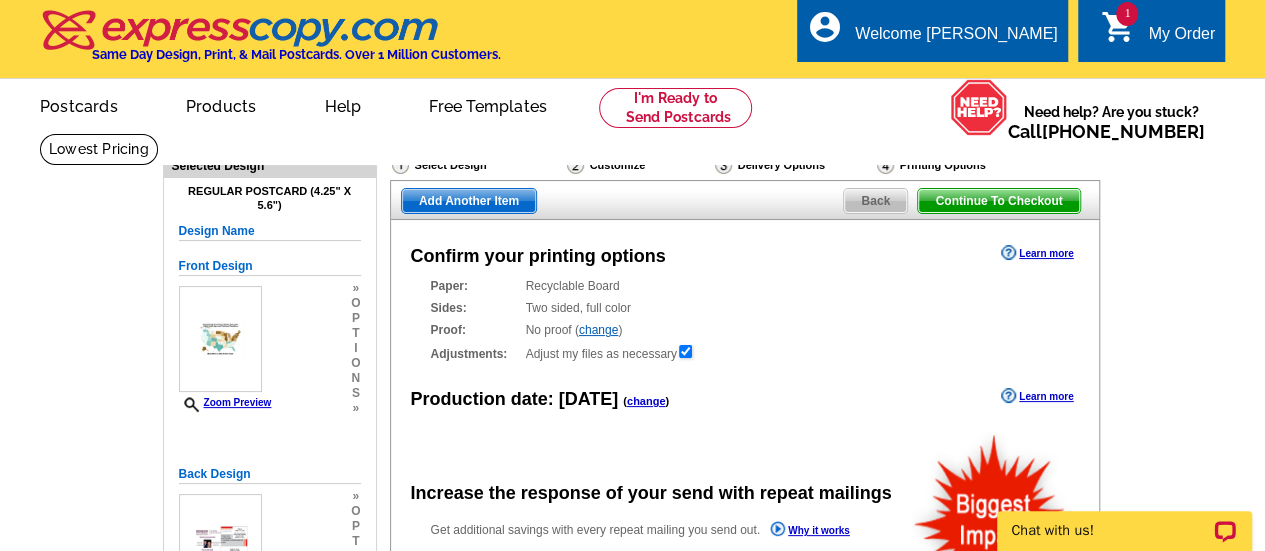 radio on "false" 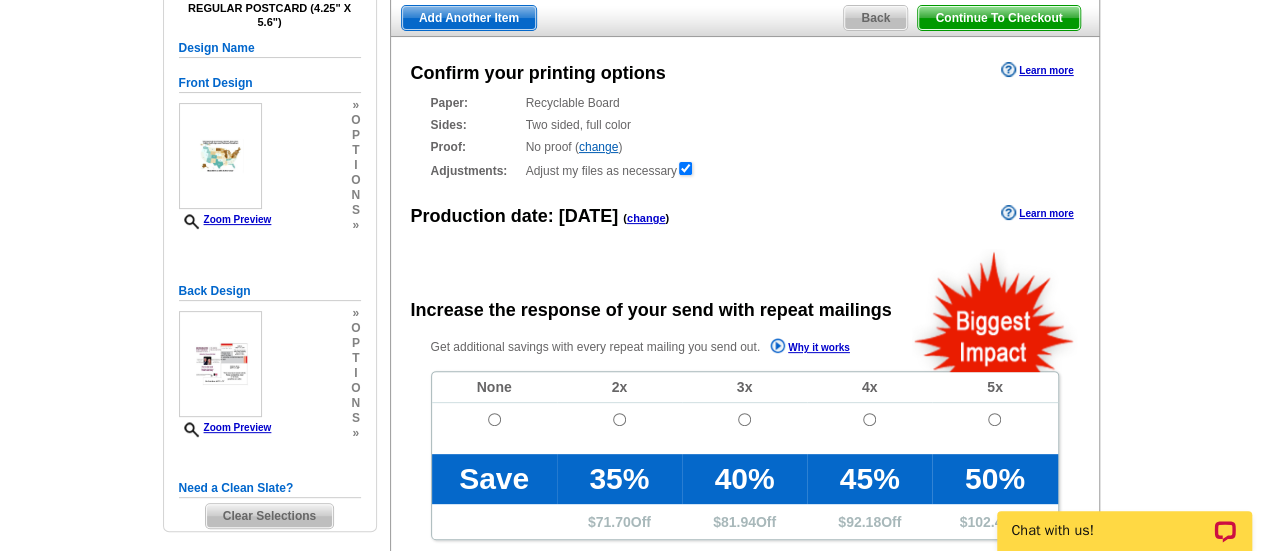 scroll, scrollTop: 300, scrollLeft: 0, axis: vertical 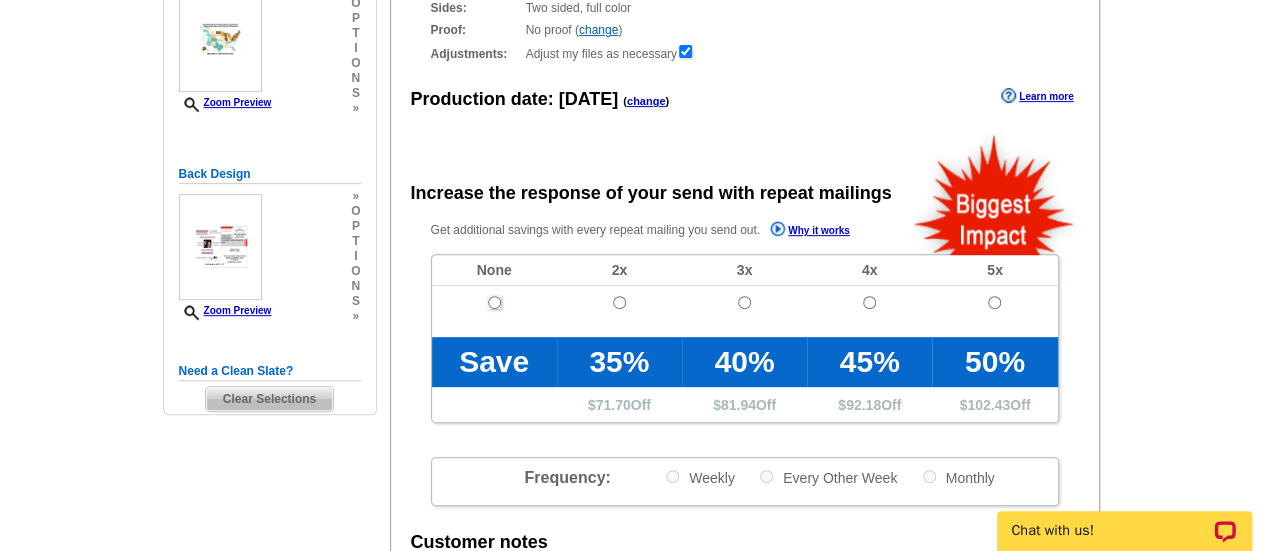 click at bounding box center (494, 302) 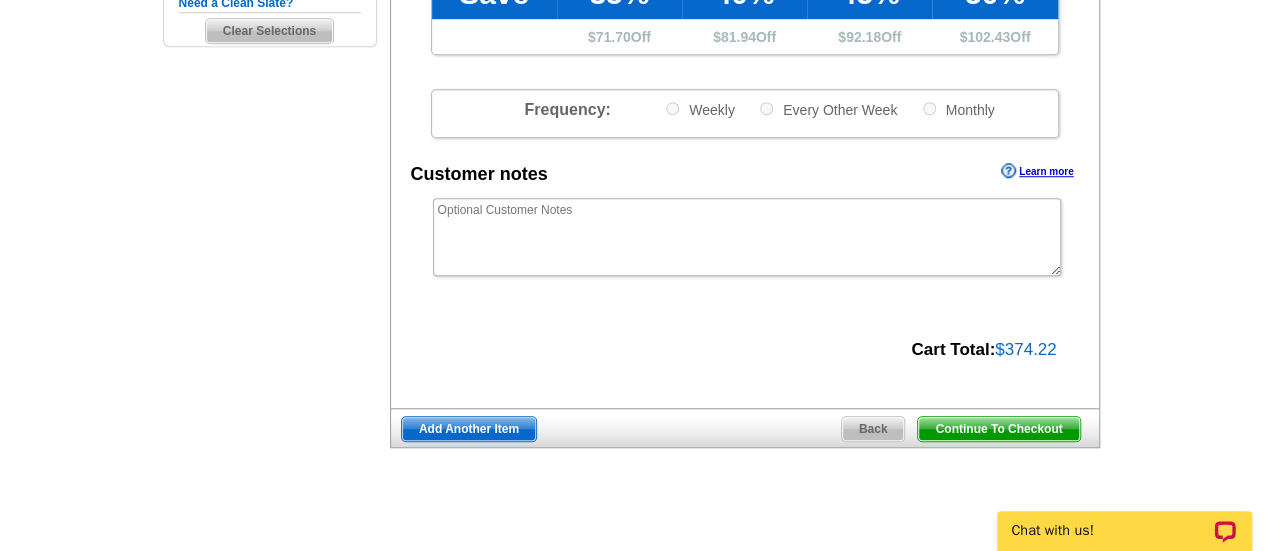 scroll, scrollTop: 700, scrollLeft: 0, axis: vertical 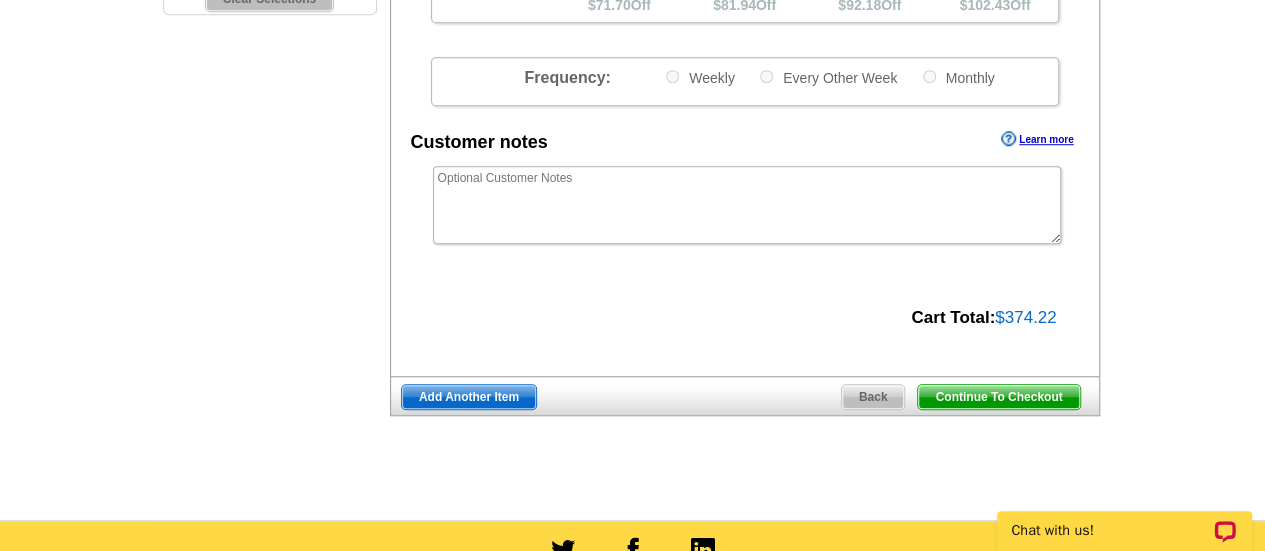 click on "Continue To Checkout" at bounding box center (998, 397) 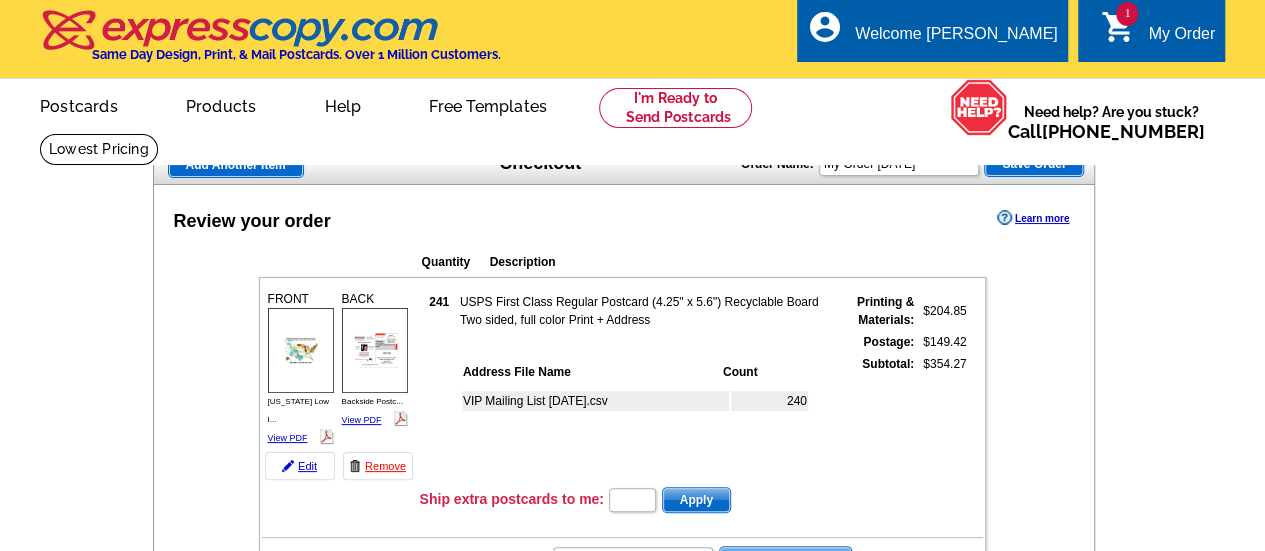 scroll, scrollTop: 200, scrollLeft: 0, axis: vertical 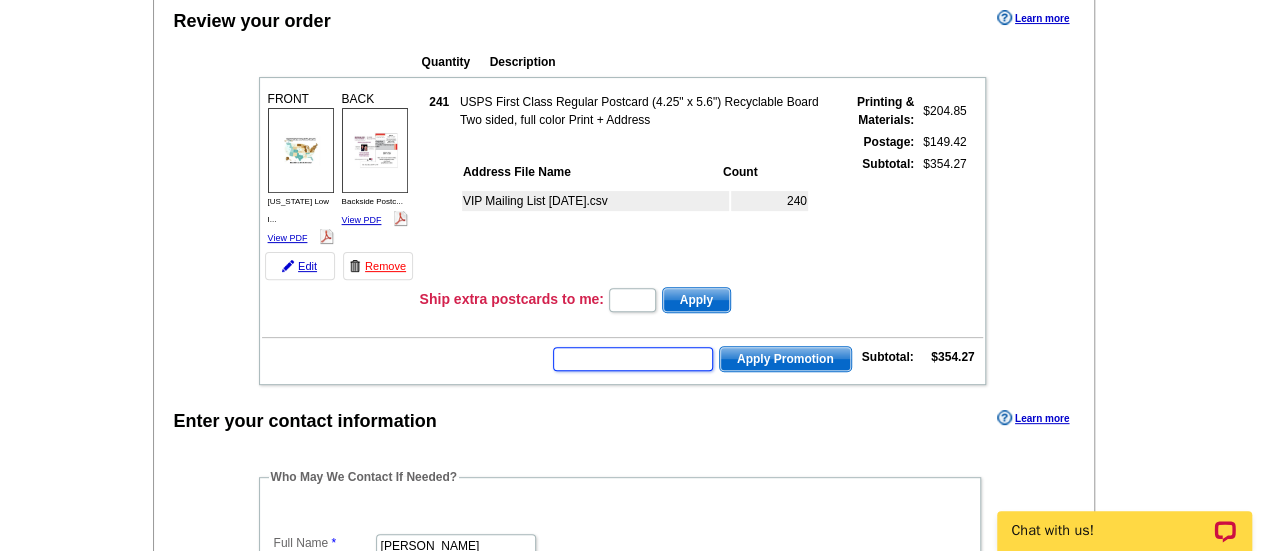 click at bounding box center [633, 359] 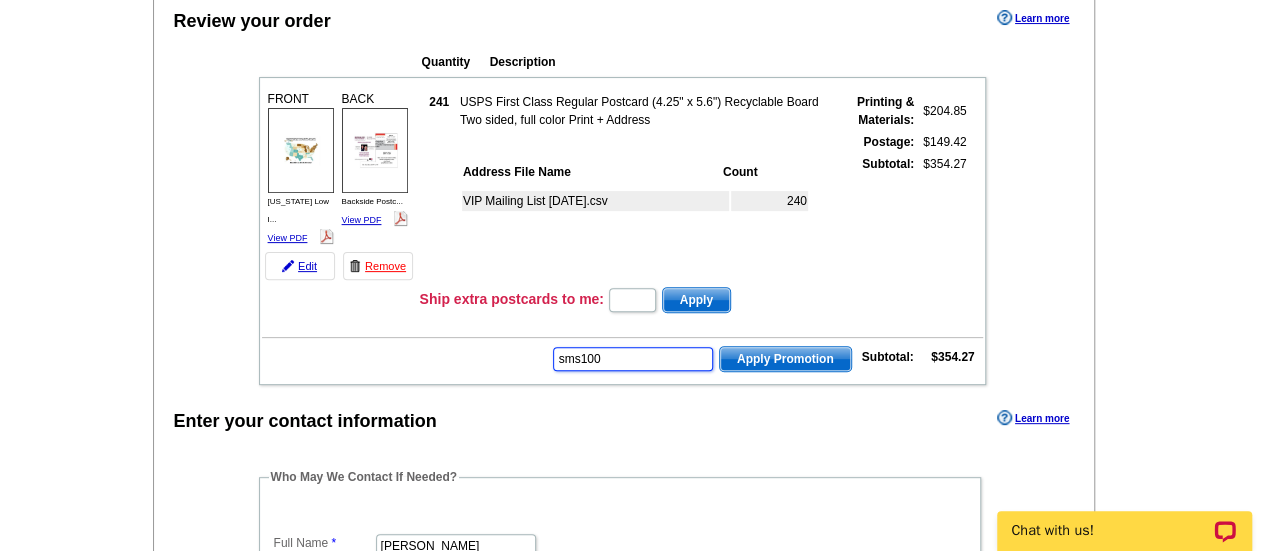 type on "sms100" 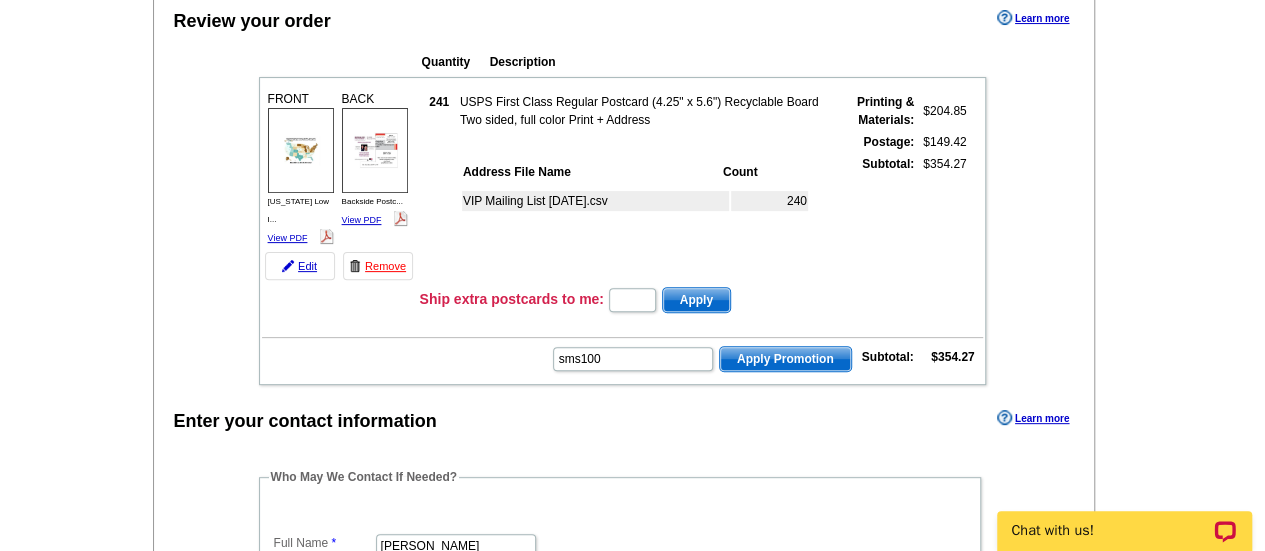 click on "Apply Promotion" at bounding box center [785, 359] 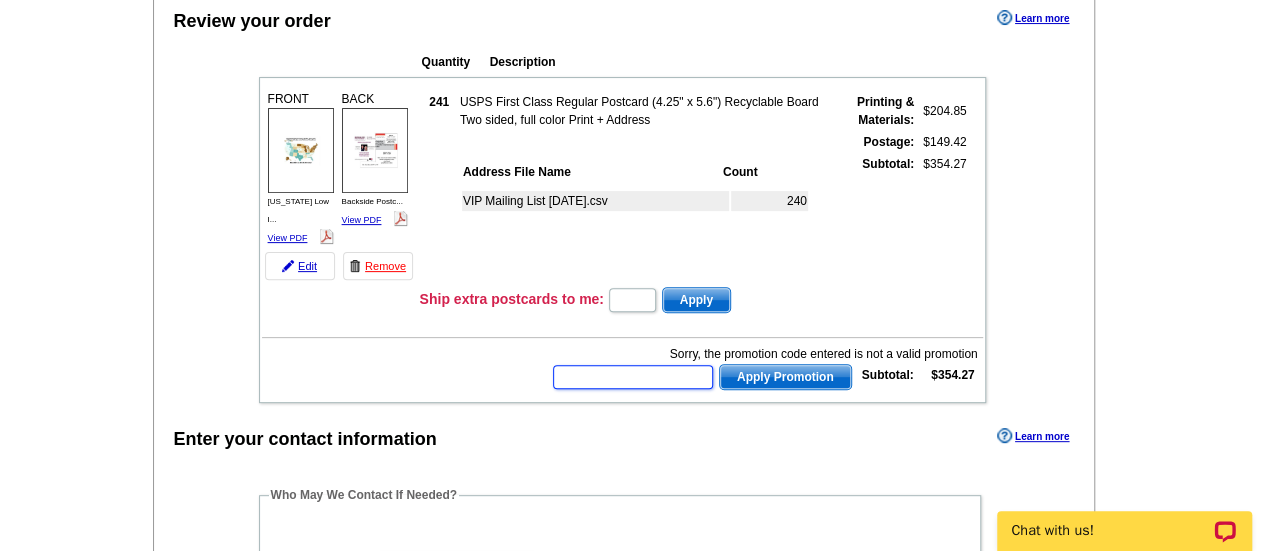 click at bounding box center (633, 377) 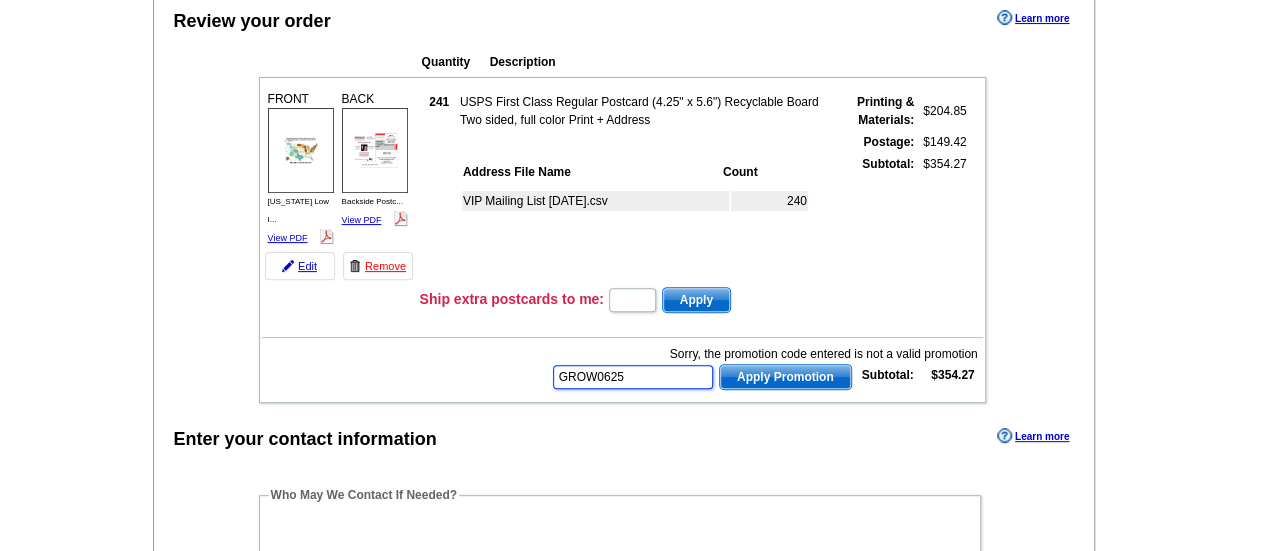 type on "GROW0625" 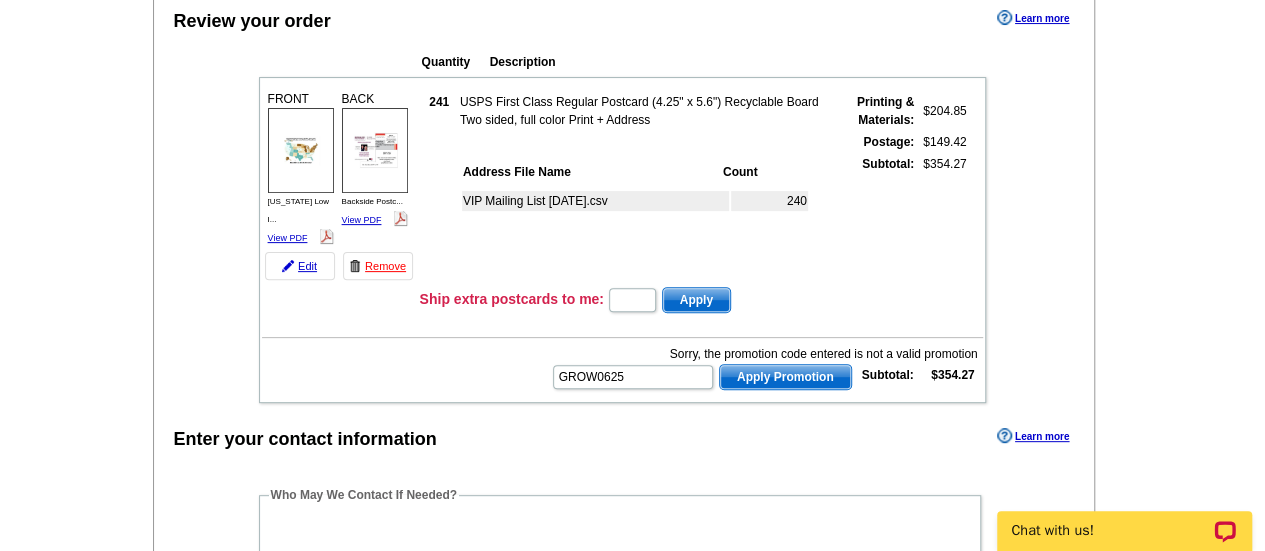 click on "Apply Promotion" at bounding box center (785, 377) 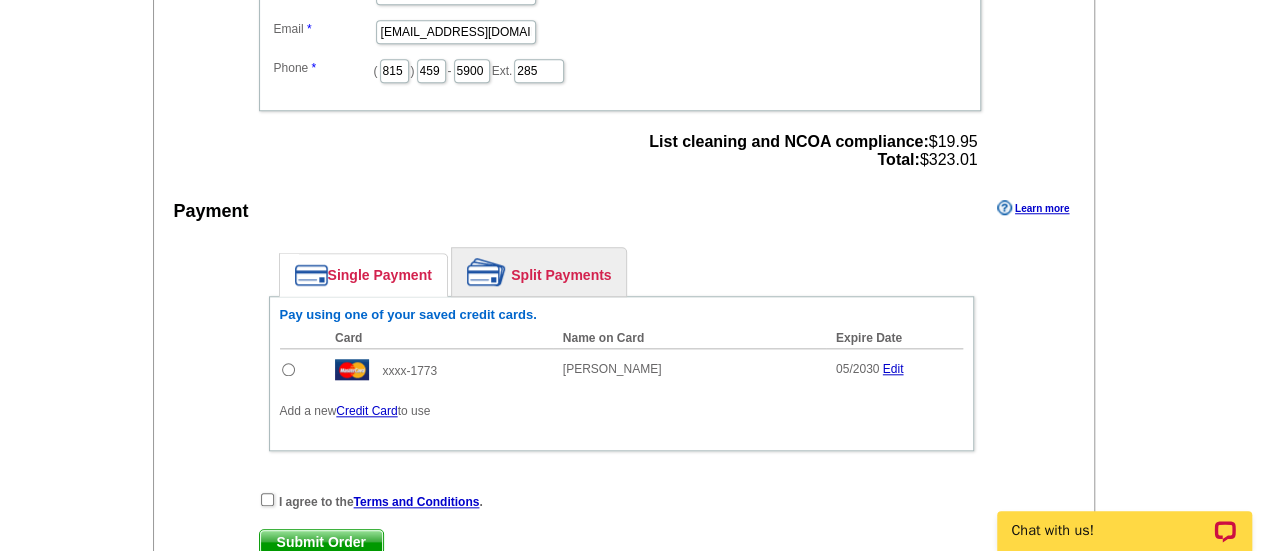 scroll, scrollTop: 800, scrollLeft: 0, axis: vertical 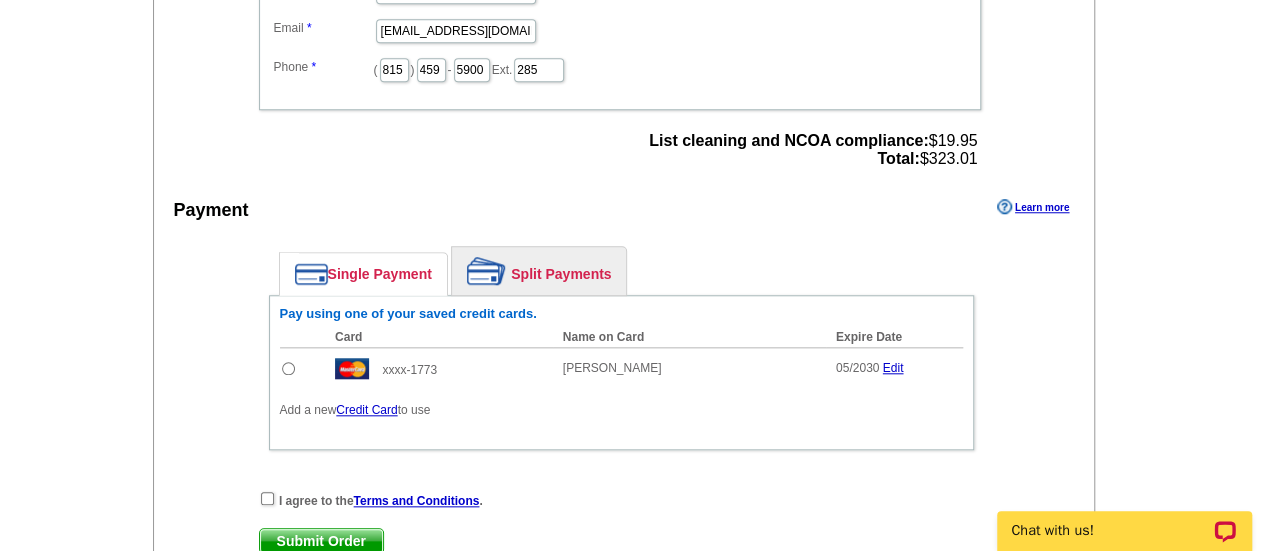 click at bounding box center (288, 368) 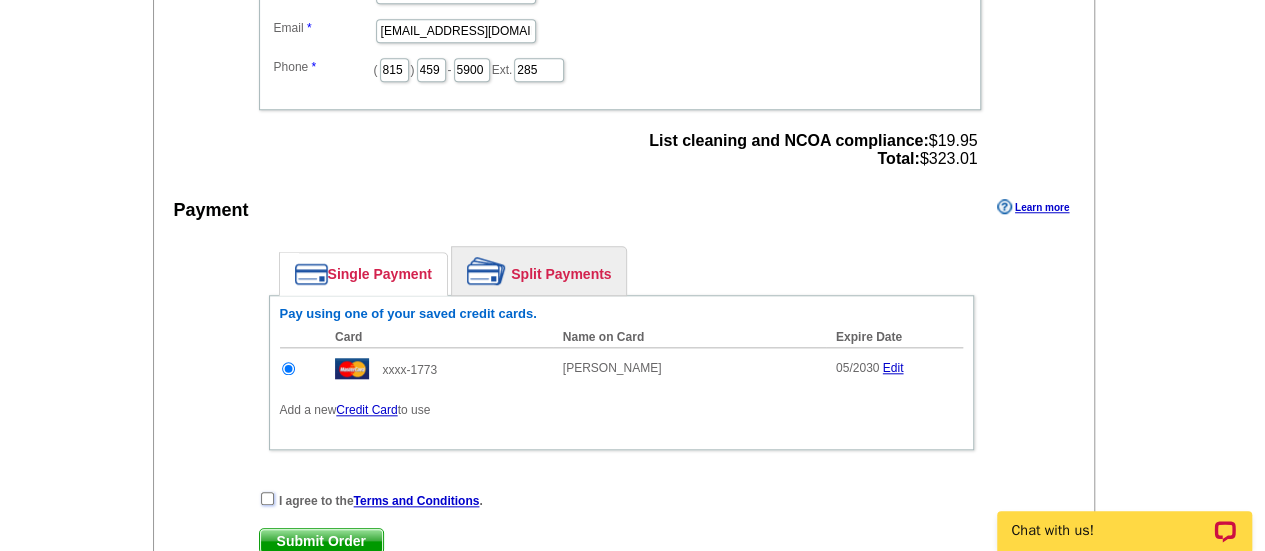 click at bounding box center [267, 498] 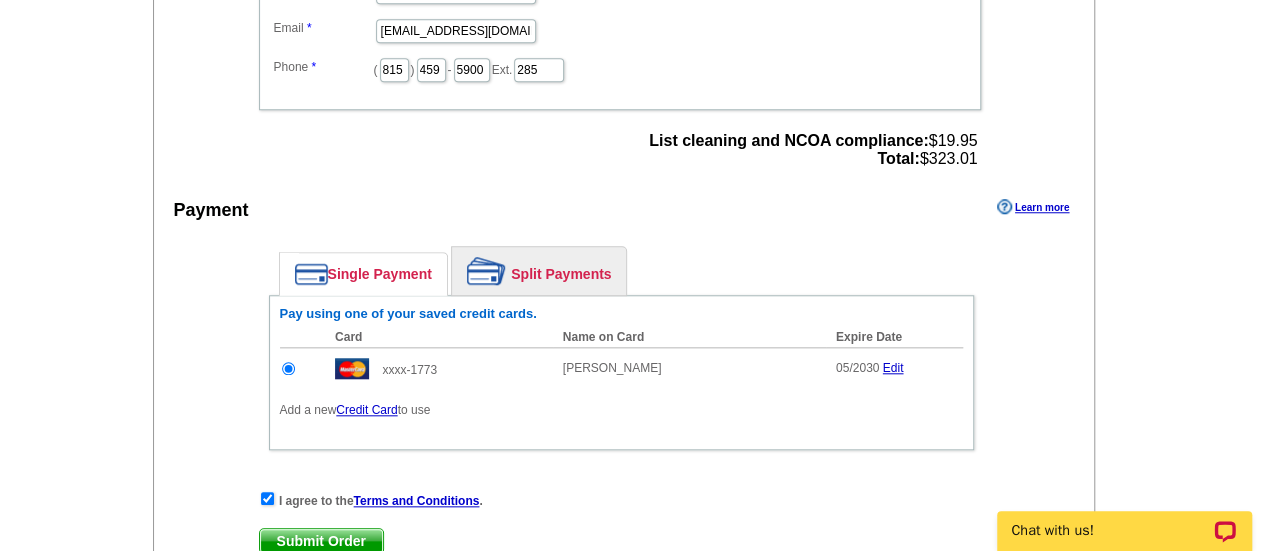 click on "Submit Order" at bounding box center (321, 541) 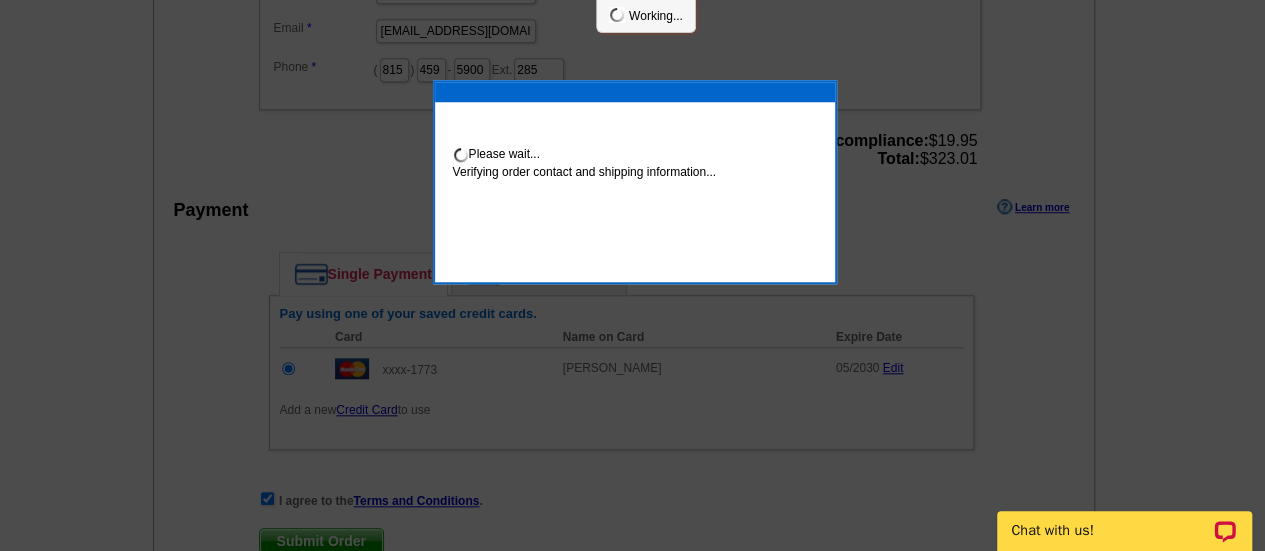 scroll, scrollTop: 792, scrollLeft: 0, axis: vertical 